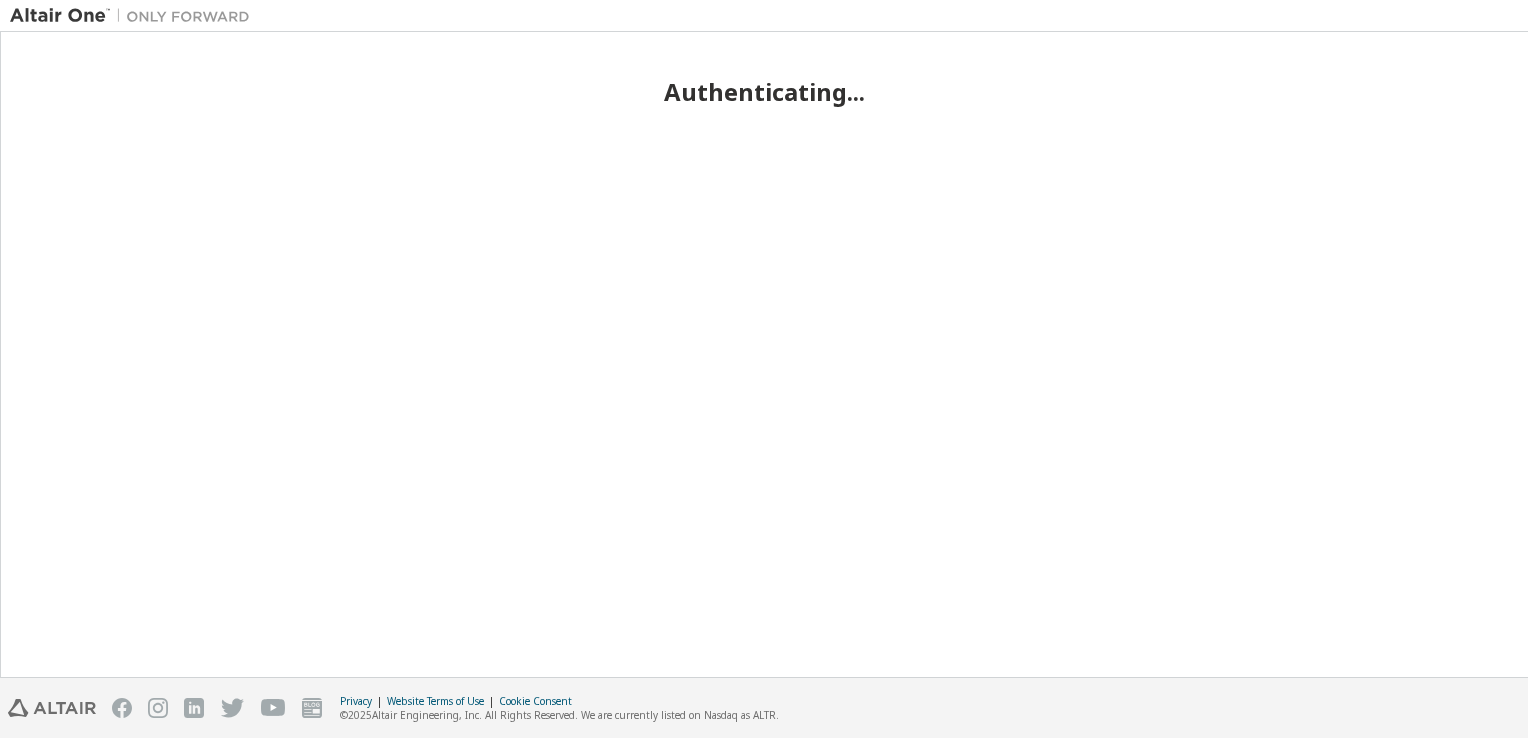 scroll, scrollTop: 0, scrollLeft: 0, axis: both 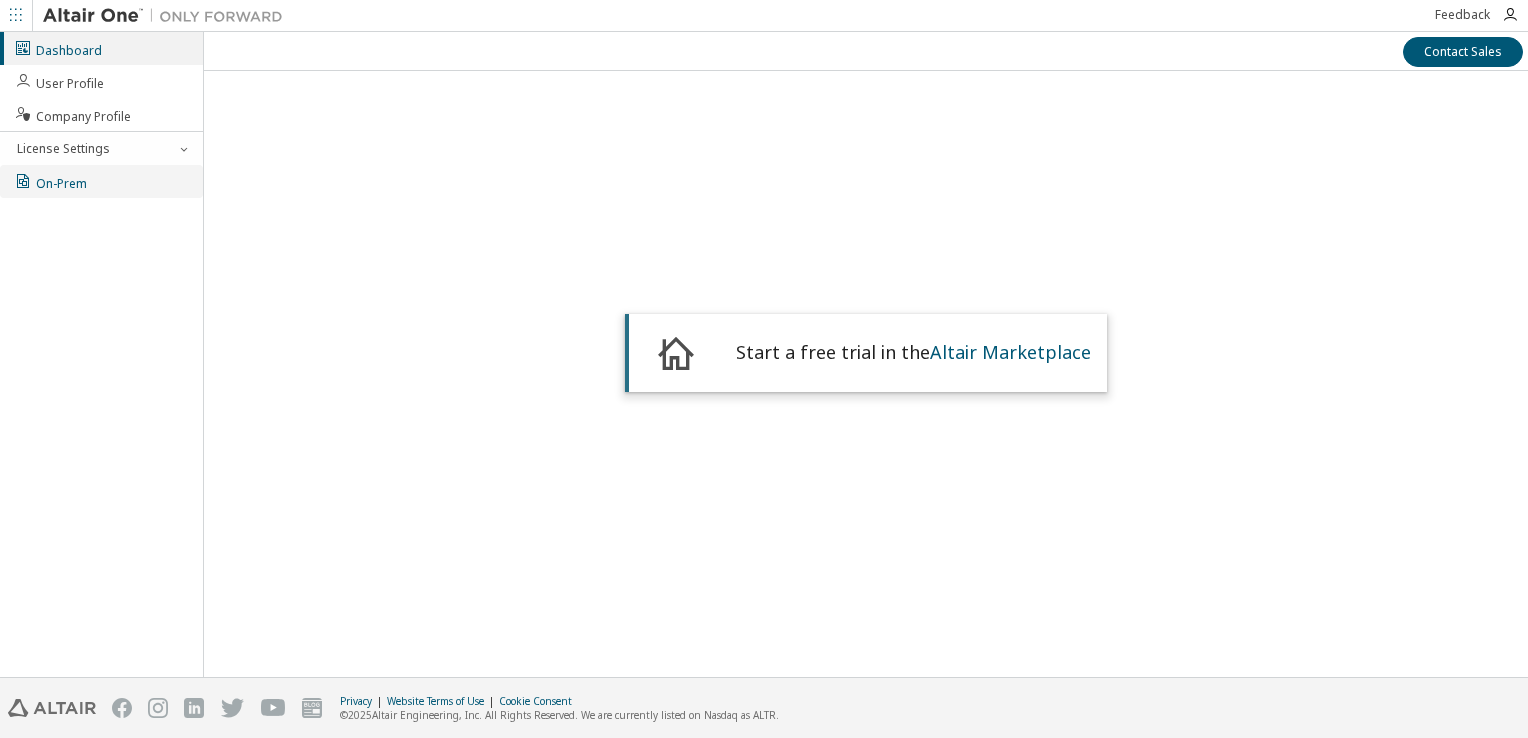 click on "On-Prem" at bounding box center (50, 181) 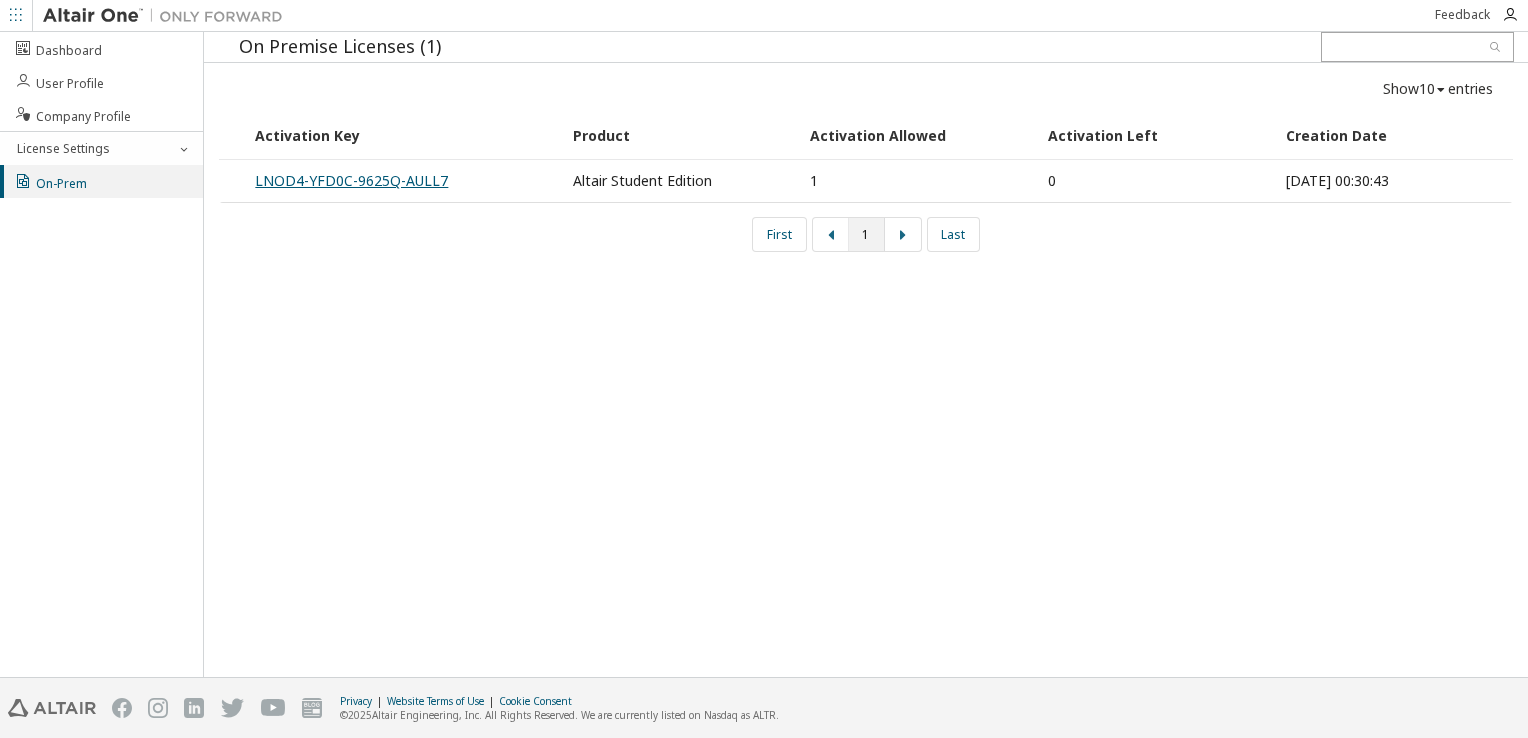click on "LNOD4-YFD0C-9625Q-AULL7" at bounding box center [351, 180] 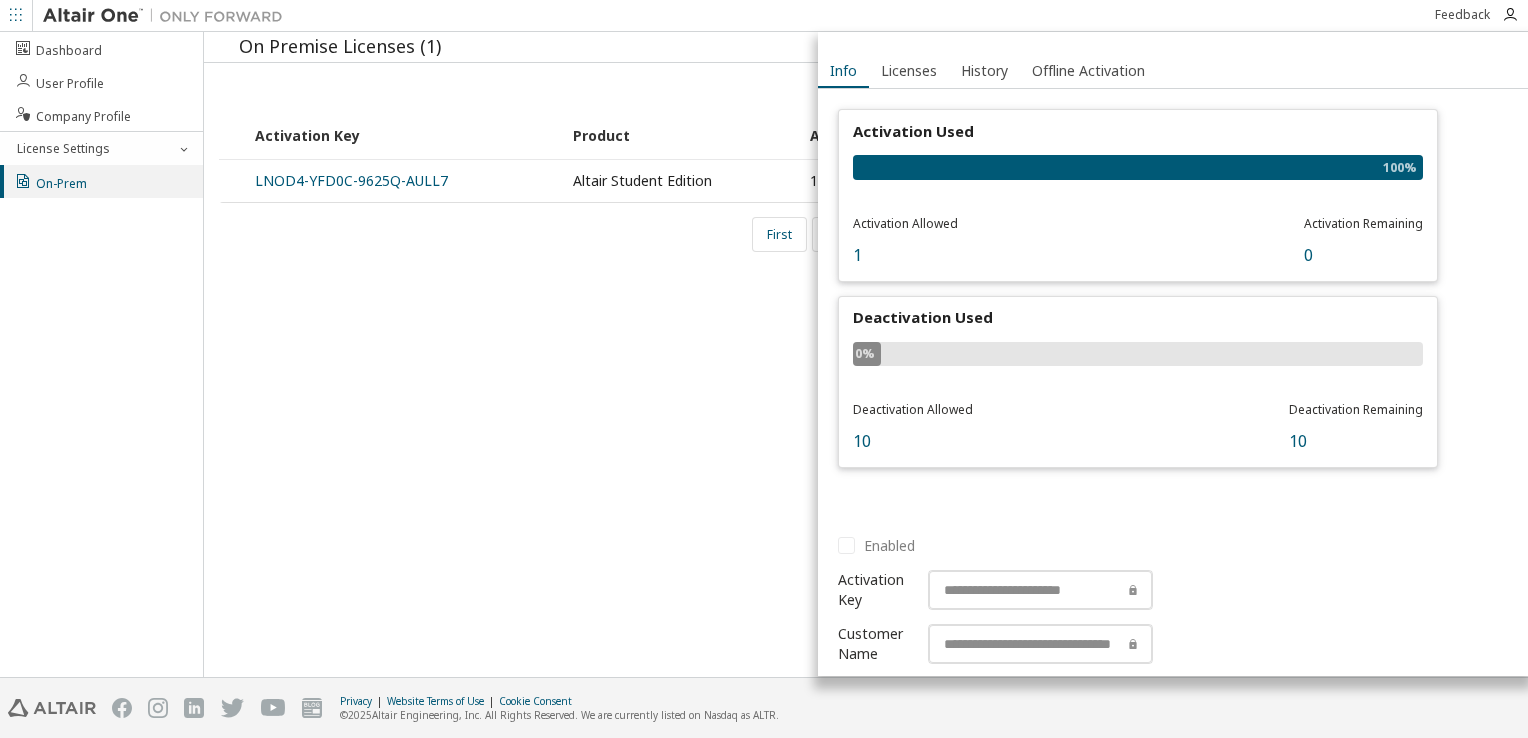 scroll, scrollTop: 33, scrollLeft: 0, axis: vertical 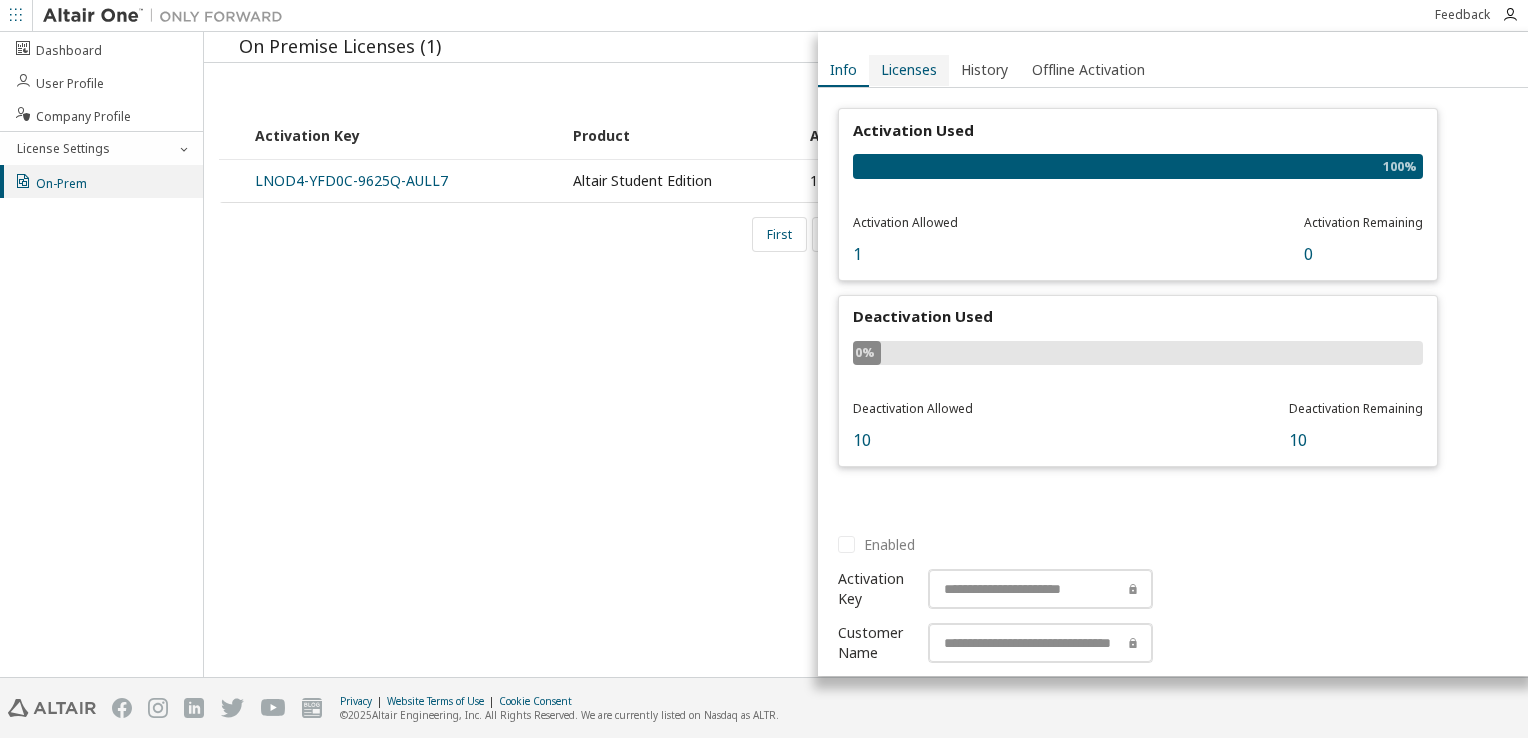 click on "Licenses" at bounding box center (909, 70) 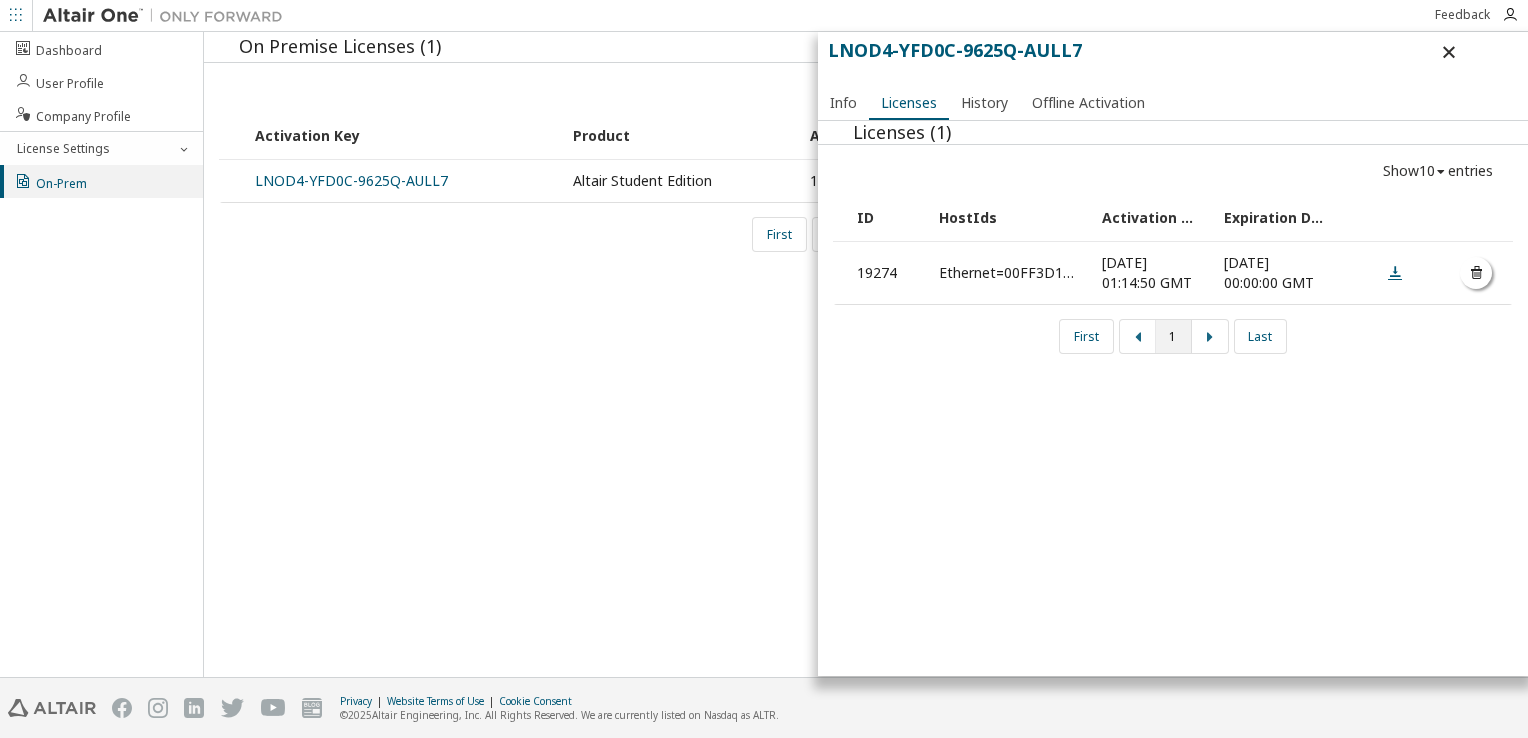 click at bounding box center [1395, 272] 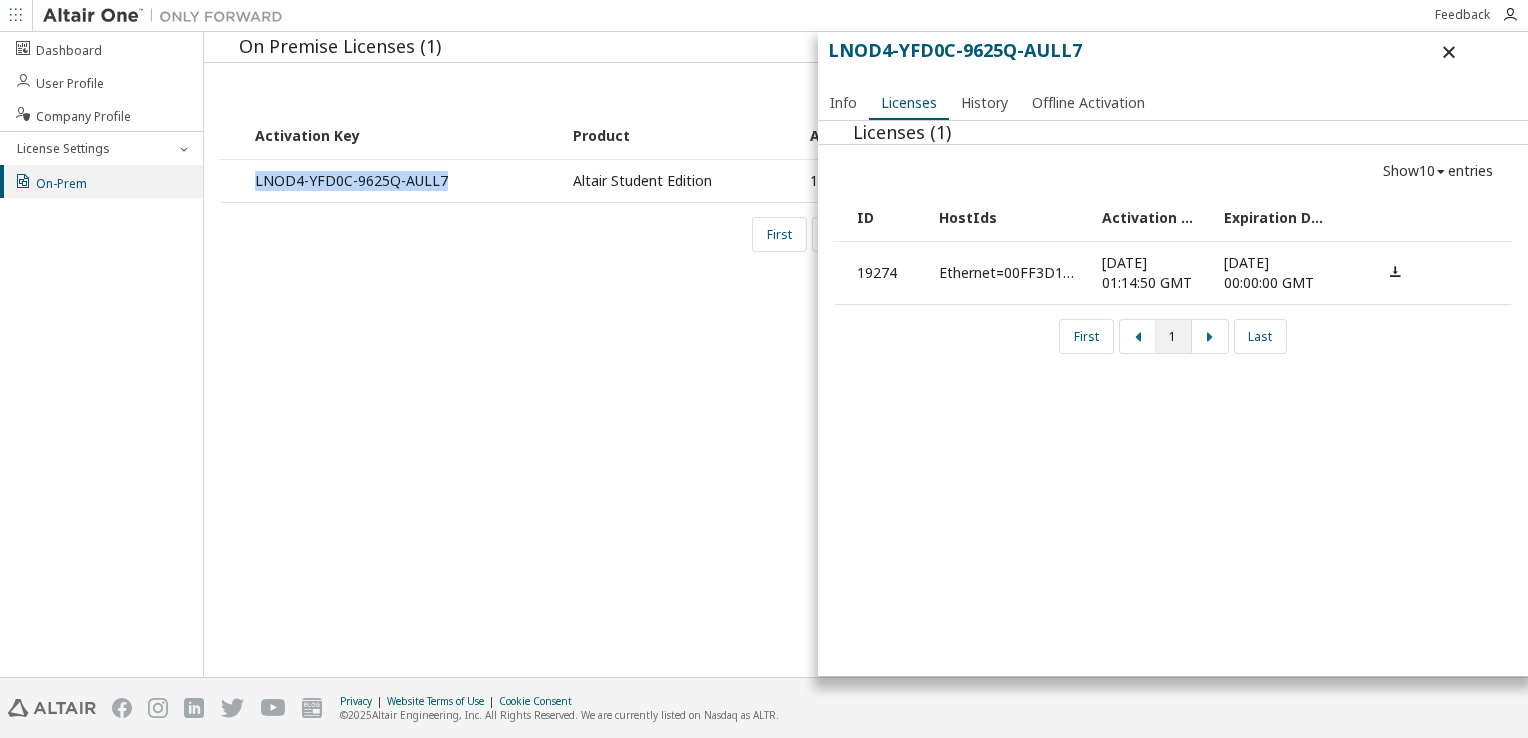 drag, startPoint x: 448, startPoint y: 178, endPoint x: 243, endPoint y: 183, distance: 205.06097 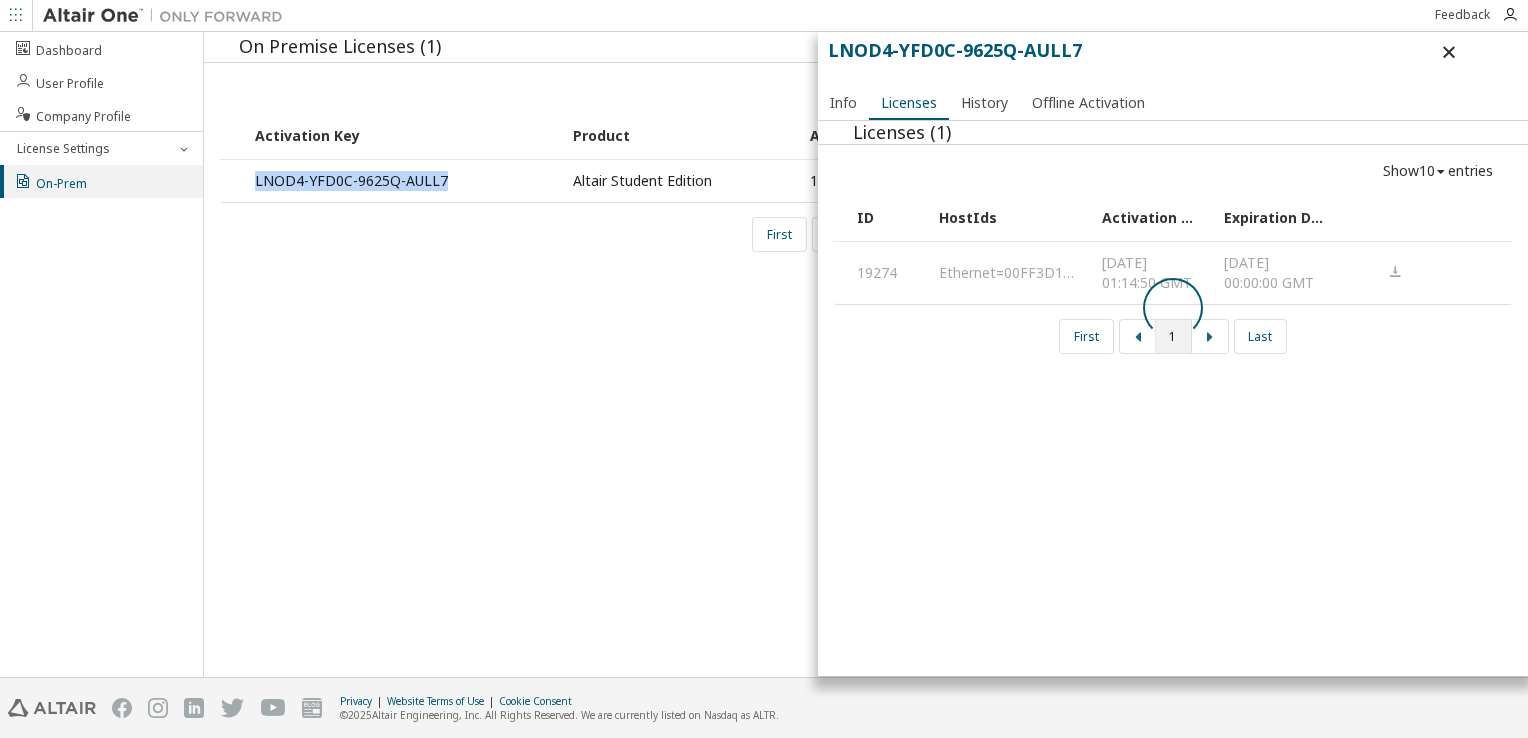 copy on "LNOD4-YFD0C-9625Q-AULL7" 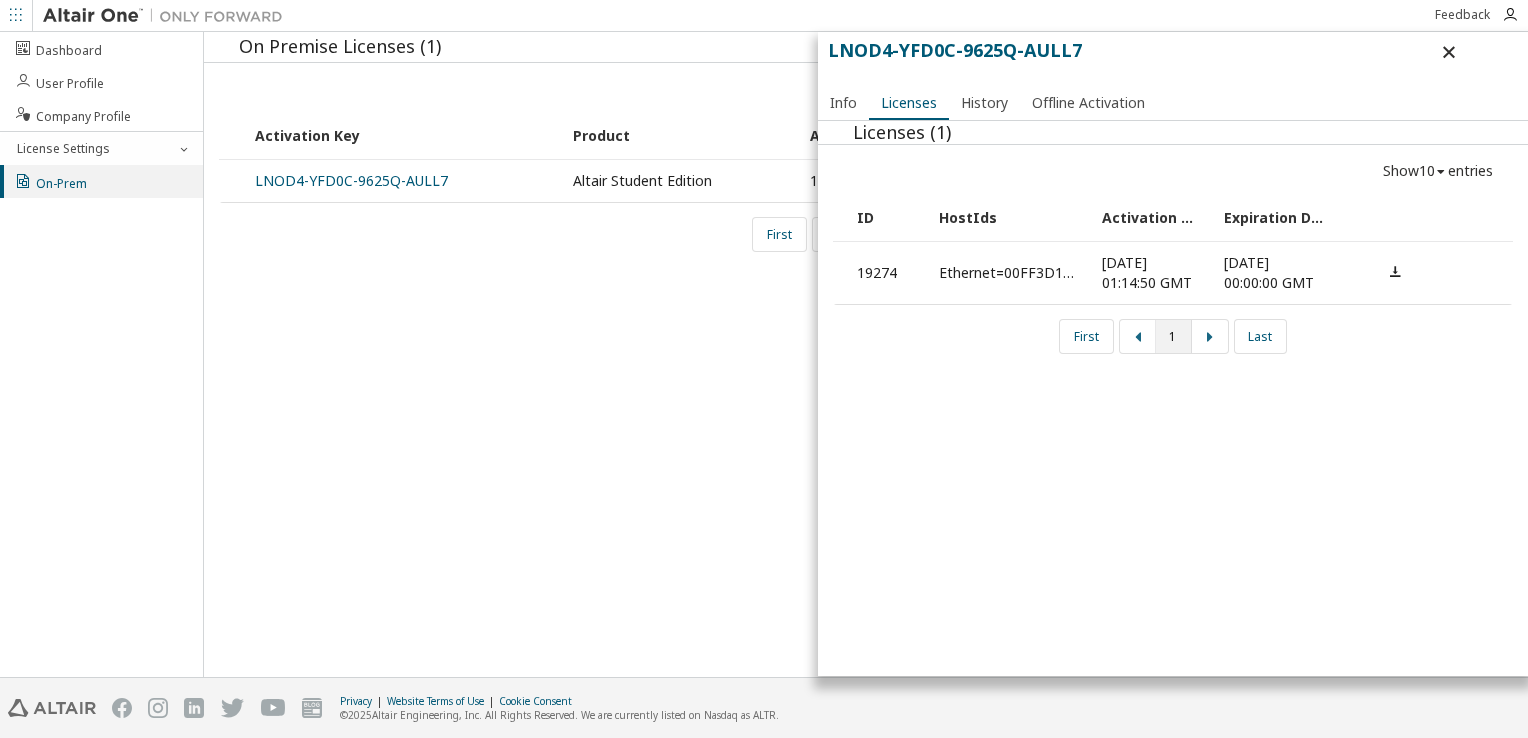 click on "On Premise Licenses (1) Show  10 10 30 50 100 entries Activation Key Product Activation Allowed Activation Left Creation Date LNOD4-YFD0C-9625Q-AULL7 Altair Student Edition 1 0 2024-10-03 00:30:43 First 1 Last LNOD4-YFD0C-9625Q-AULL7 Info Licenses History Offline Activation Licenses (1) Show  10 10 30 50 100 entries ID HostIds Activation Time Expiration Date 19274 Ethernet=00FF3D1DD7E4,Ethernet=C485089EEE72 Thu, 03 Oct 2024 01:14:50 GMT Fri, 03 Oct 2025 00:00:00 GMT First 1 Last" at bounding box center [866, 354] 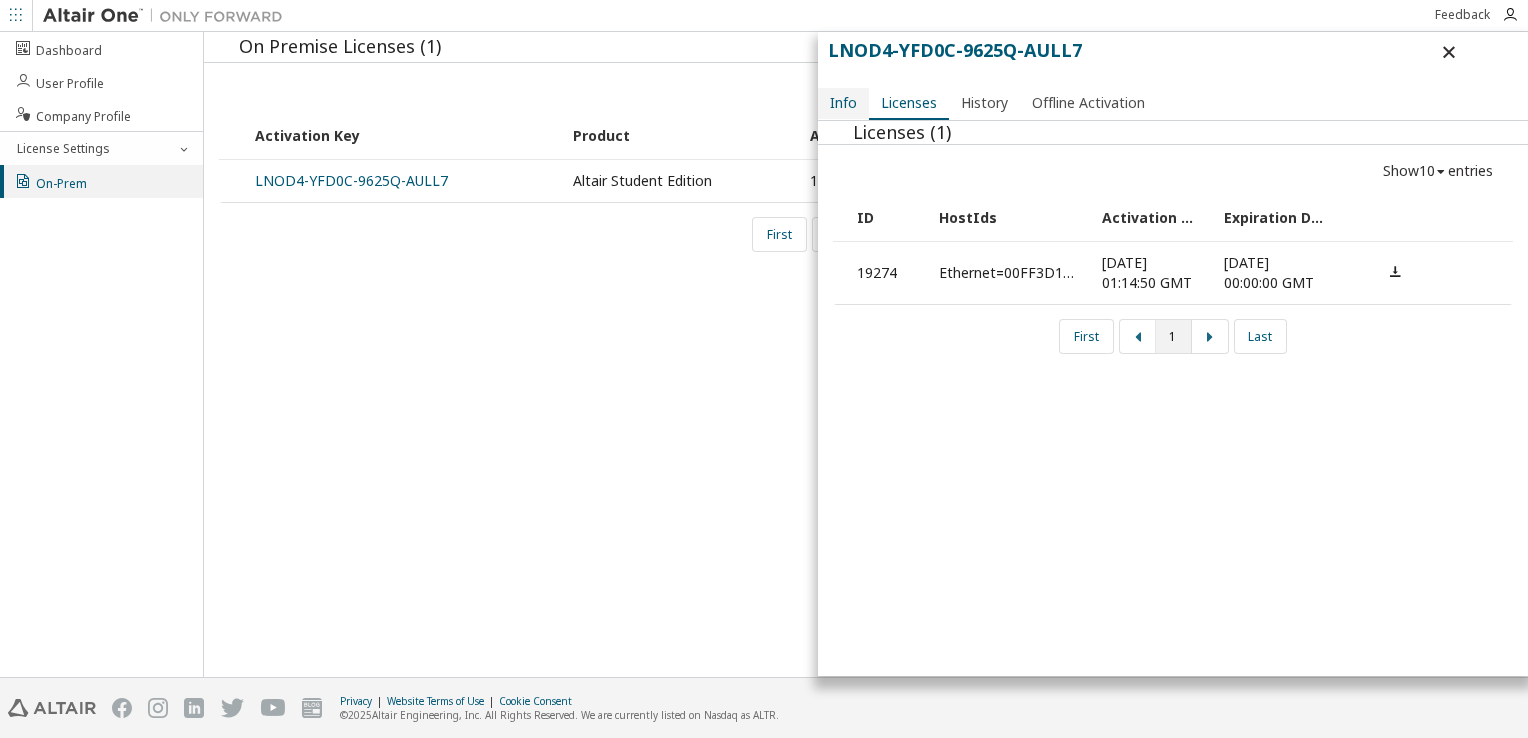 click on "Info" at bounding box center (843, 103) 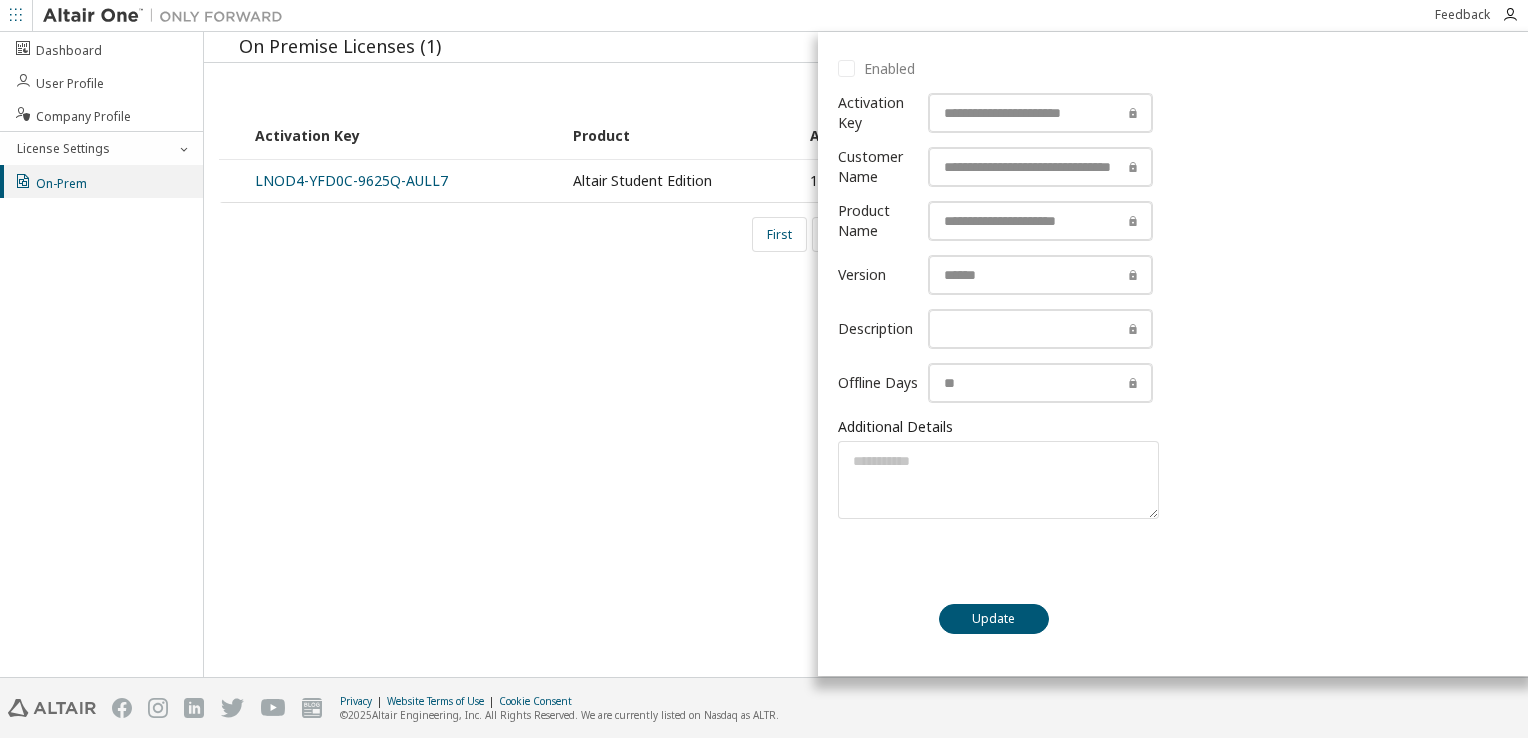scroll, scrollTop: 701, scrollLeft: 0, axis: vertical 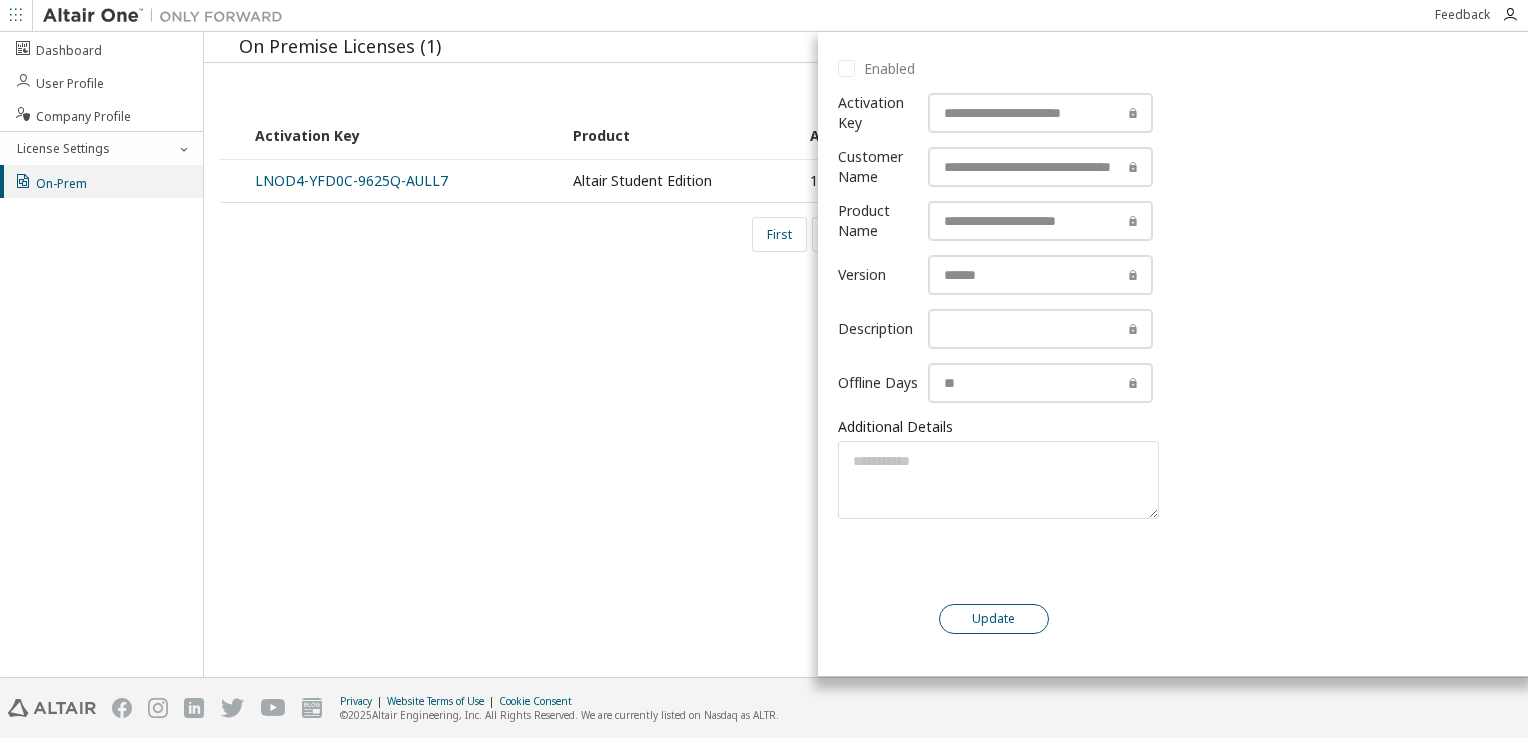 click on "Update" at bounding box center [994, 619] 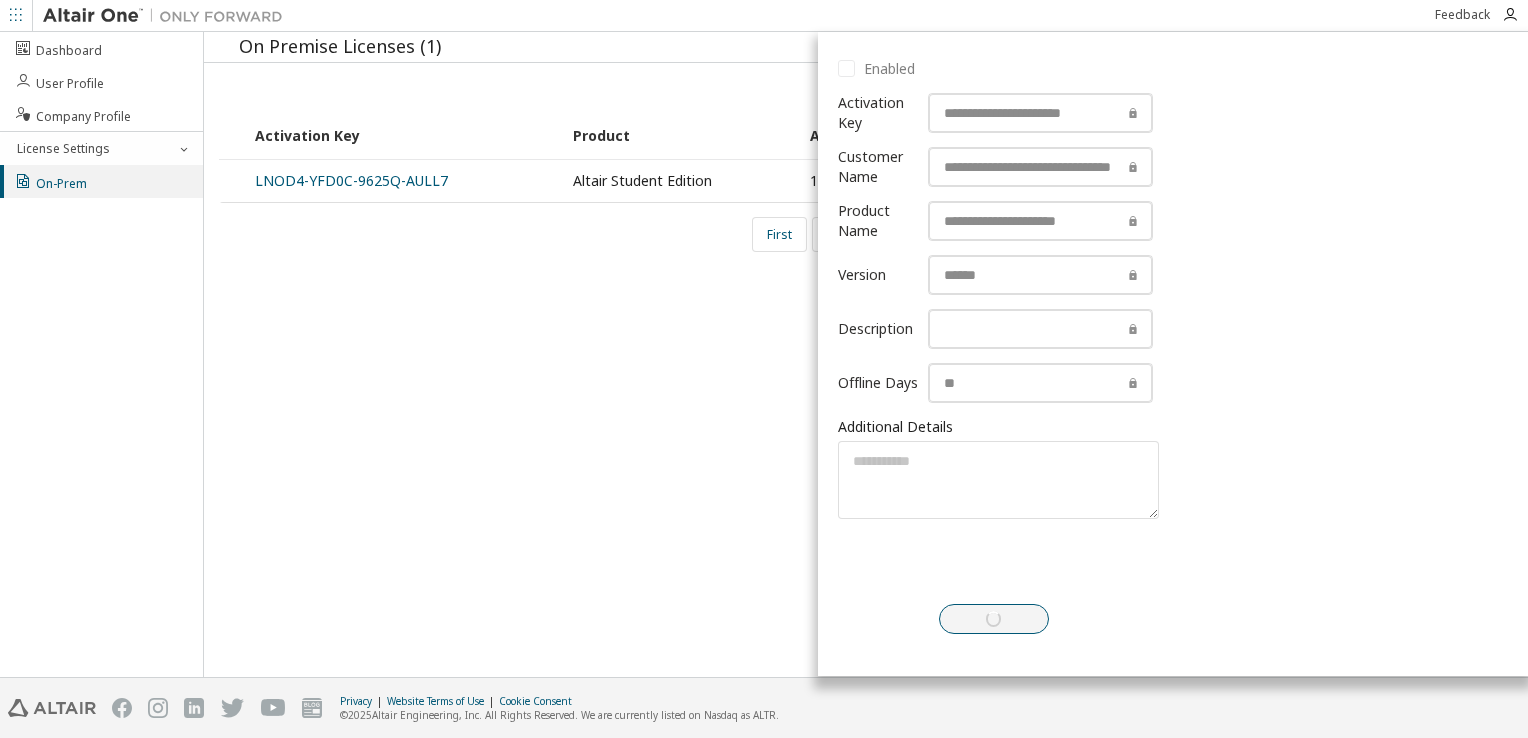 scroll, scrollTop: 744, scrollLeft: 0, axis: vertical 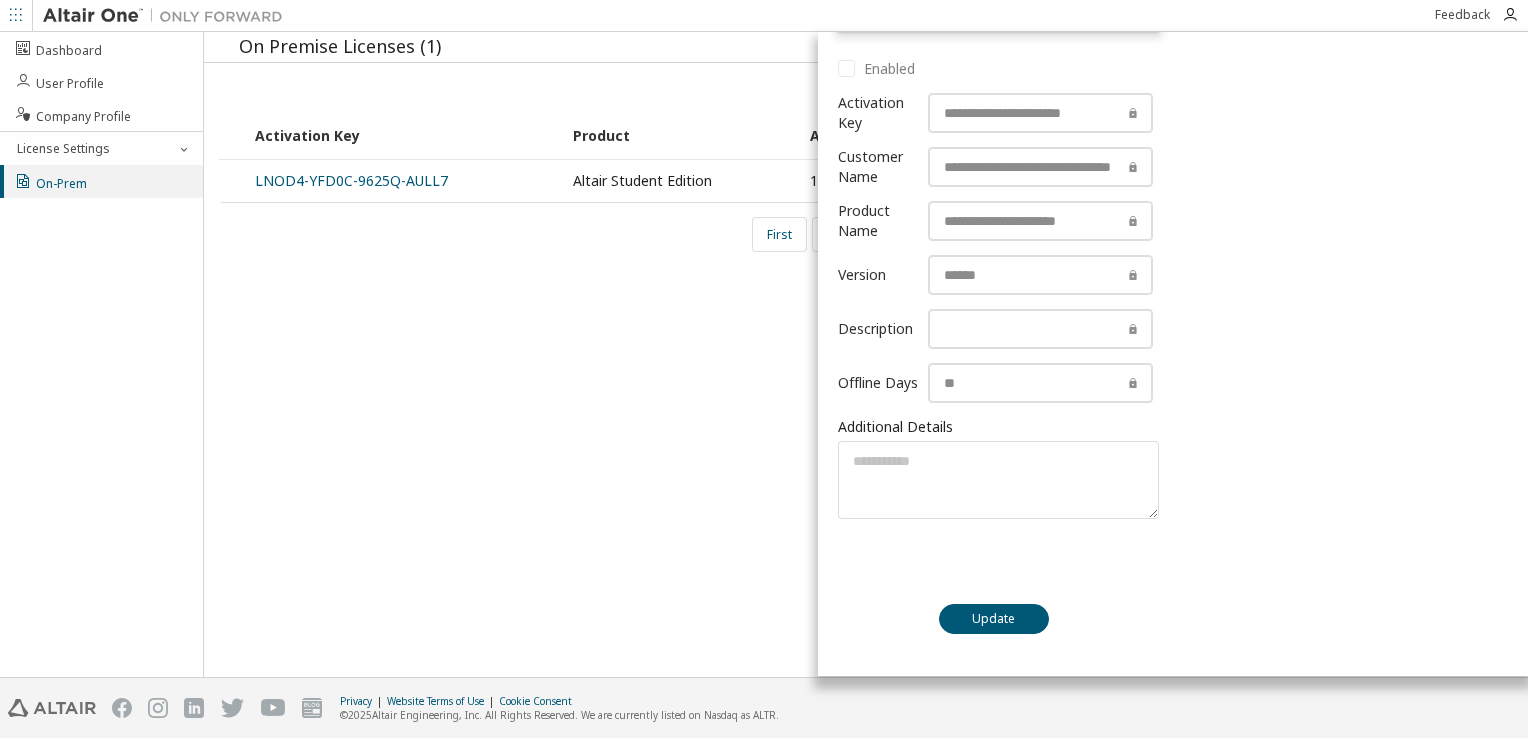 click on "LNOD4-YFD0C-9625Q-AULL7 Info Licenses History Offline Activation Activation Used 100% Activation Allowed 1 Activation Remaining 0 Deactivation Used 0% Deactivation Allowed 10 Deactivation Remaining 10 Unauthorized Enabled Activation Key Customer Name Product Name Version Description Offline Days Additional Details Max Units:  Max Units:  Max Units:  Max Units:  Update" at bounding box center (1173, 354) 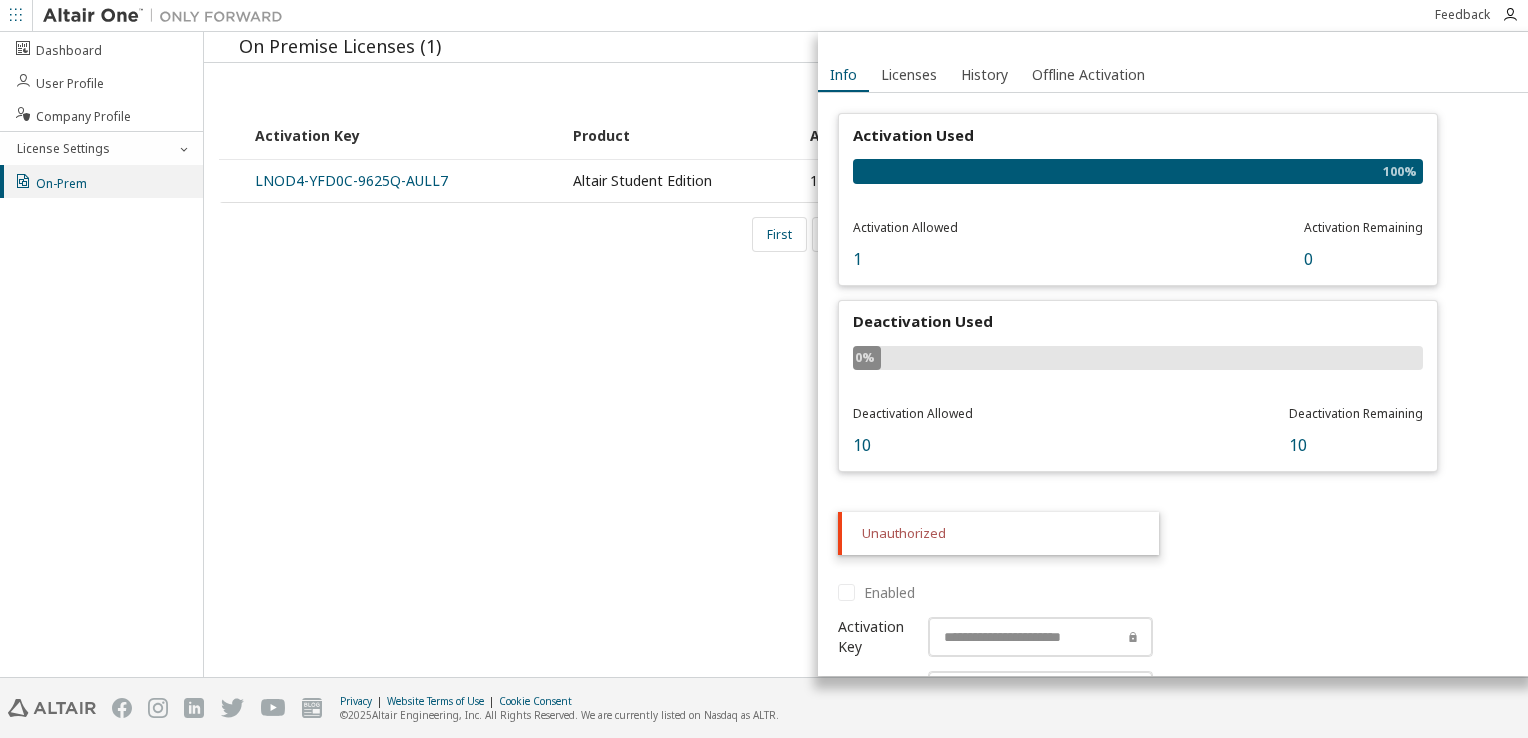 scroll, scrollTop: 0, scrollLeft: 0, axis: both 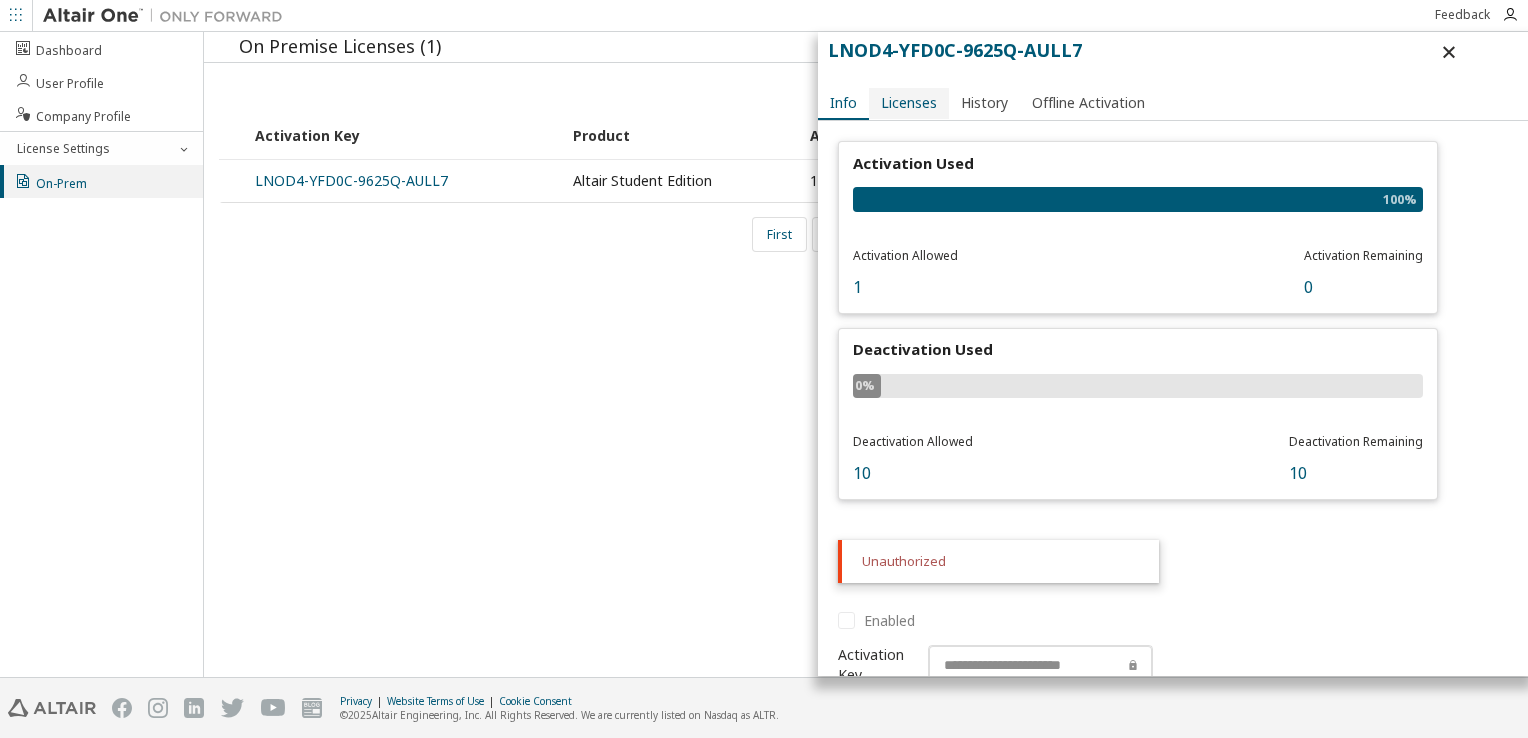 click on "Licenses" at bounding box center [909, 103] 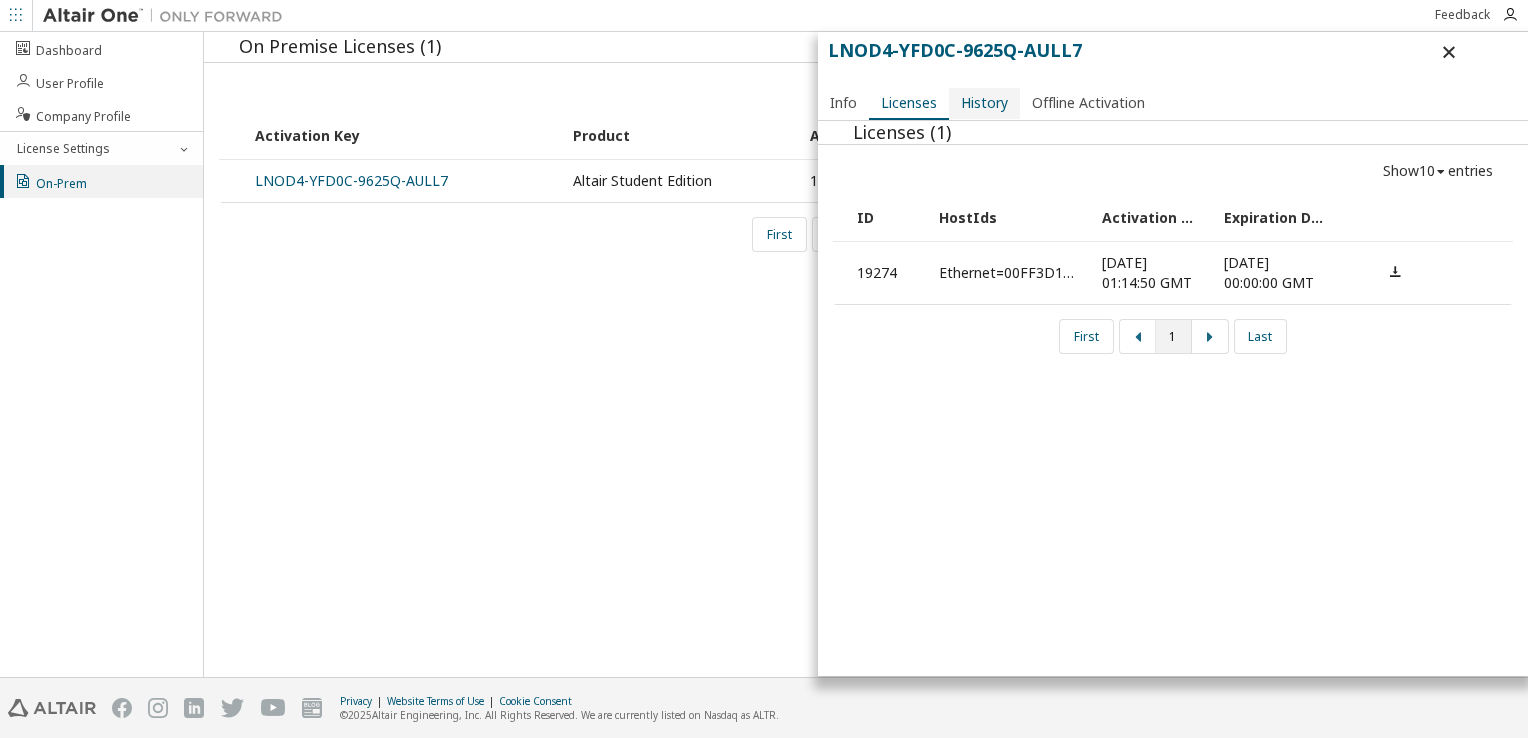 click on "History" at bounding box center [984, 103] 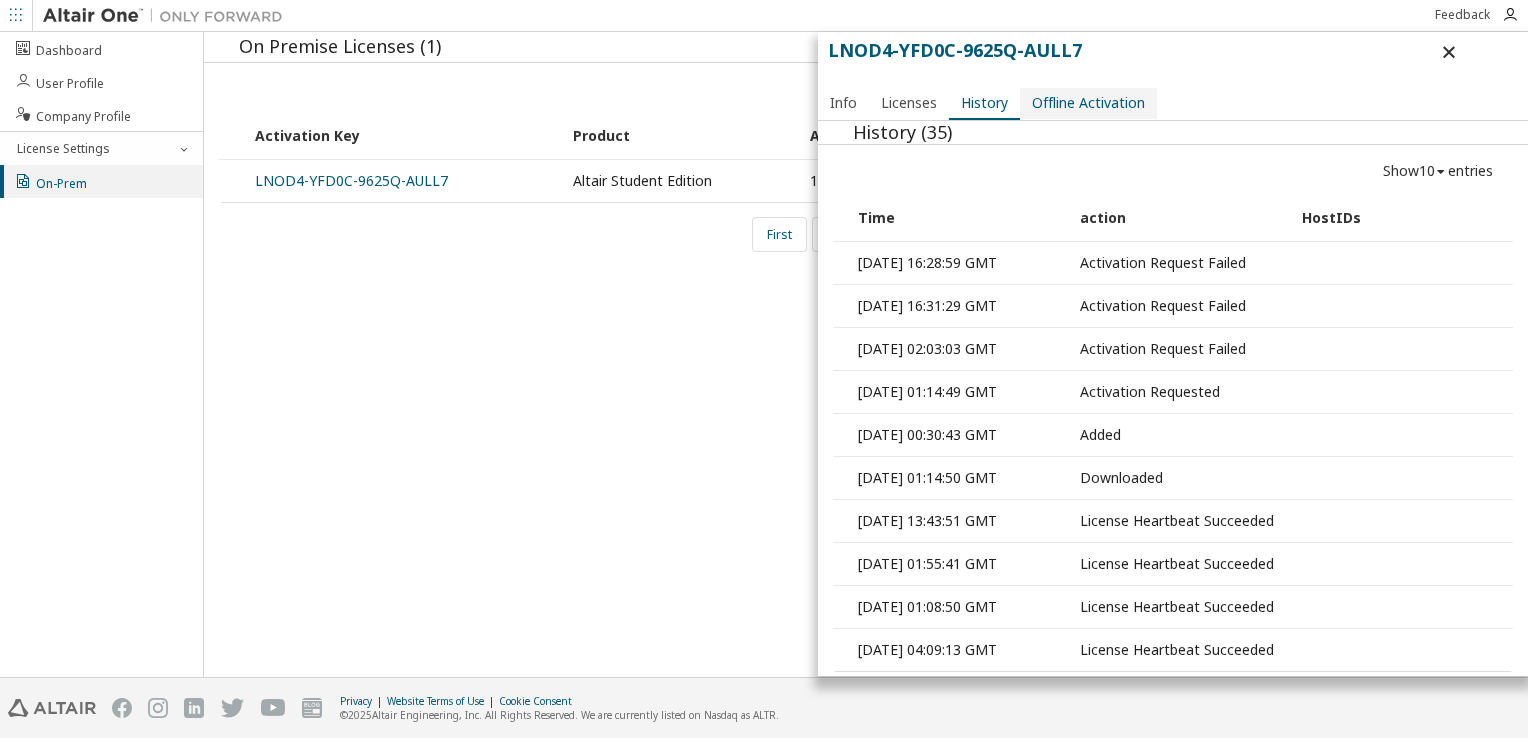 click on "Offline Activation" at bounding box center (1088, 103) 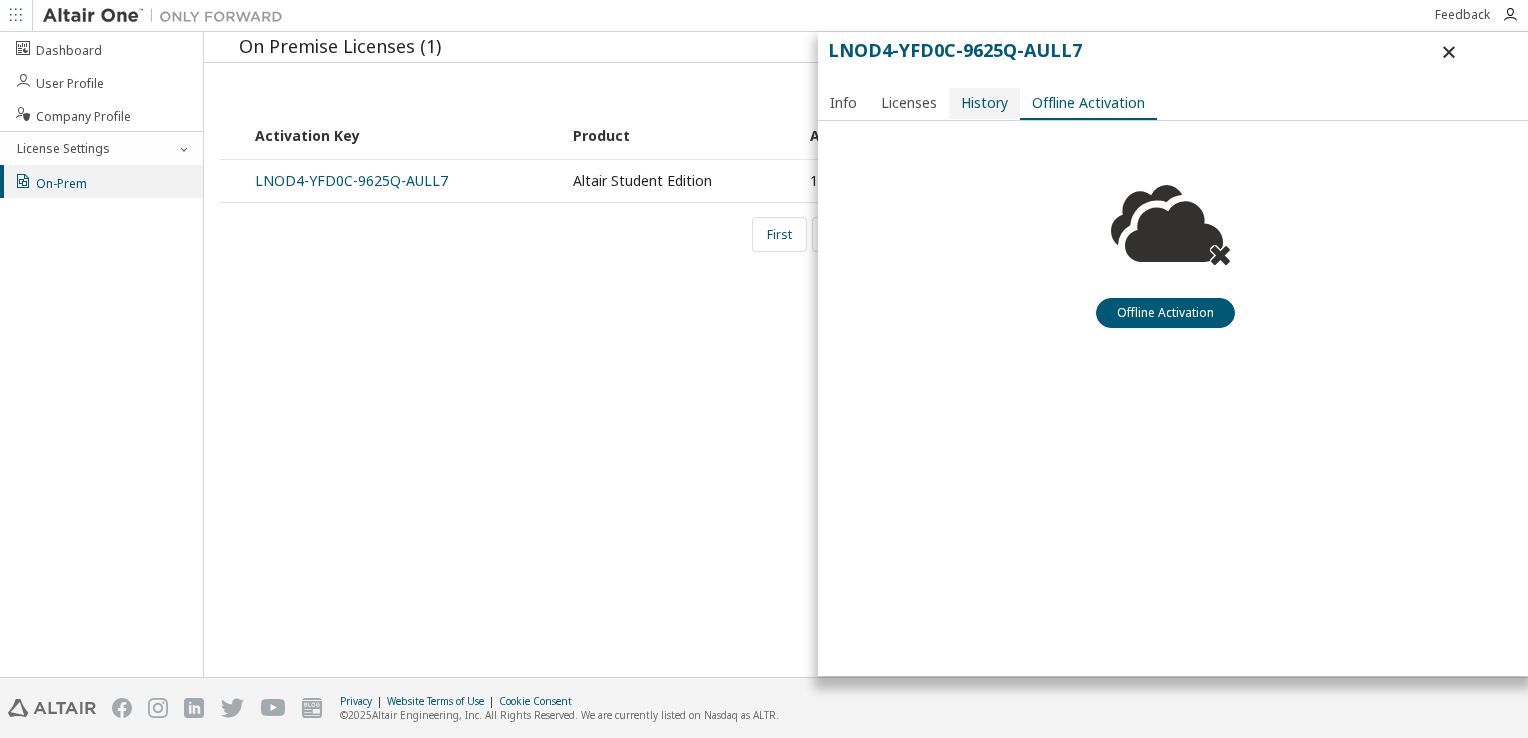 click on "History" at bounding box center (984, 103) 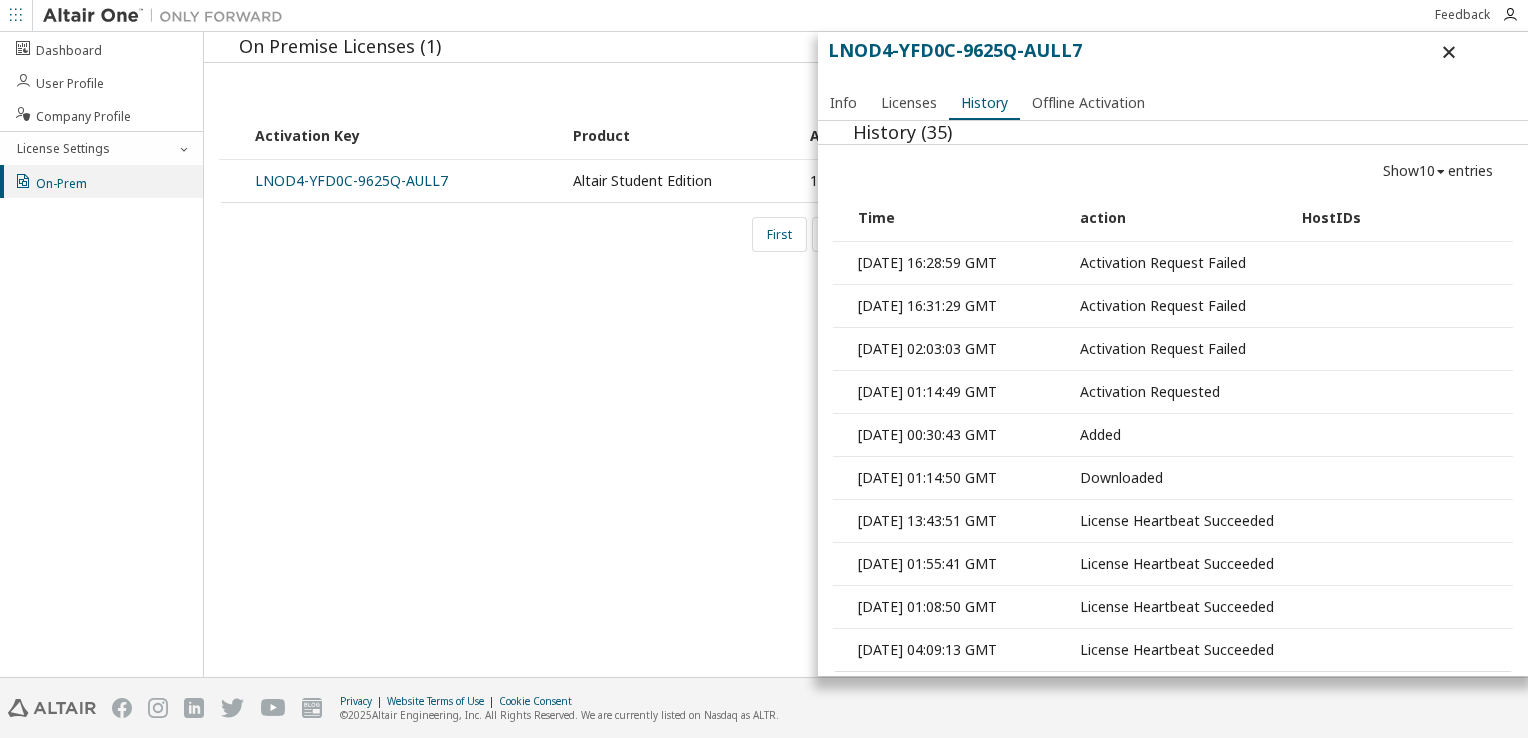 click on "10" at bounding box center [1427, 171] 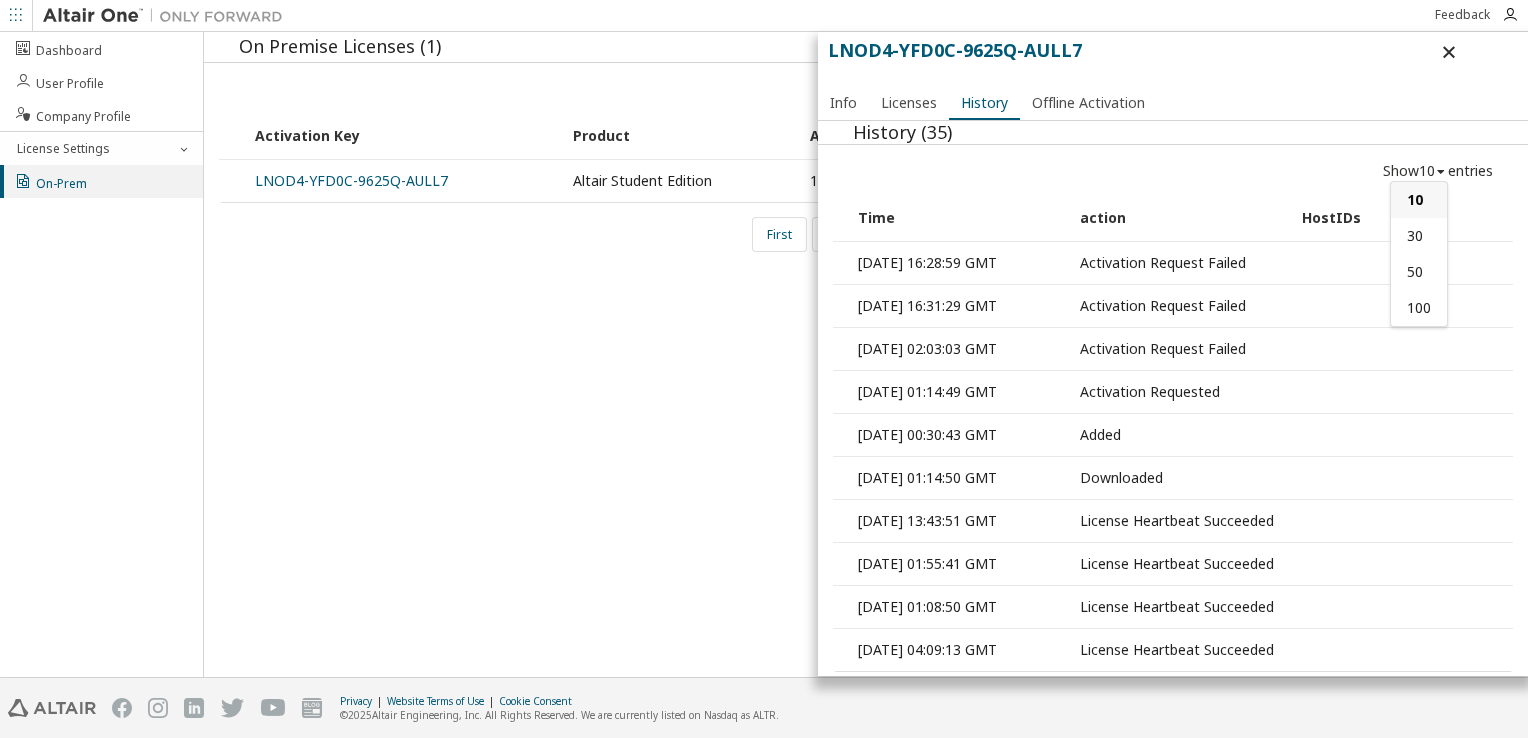 click on "10" at bounding box center (1427, 171) 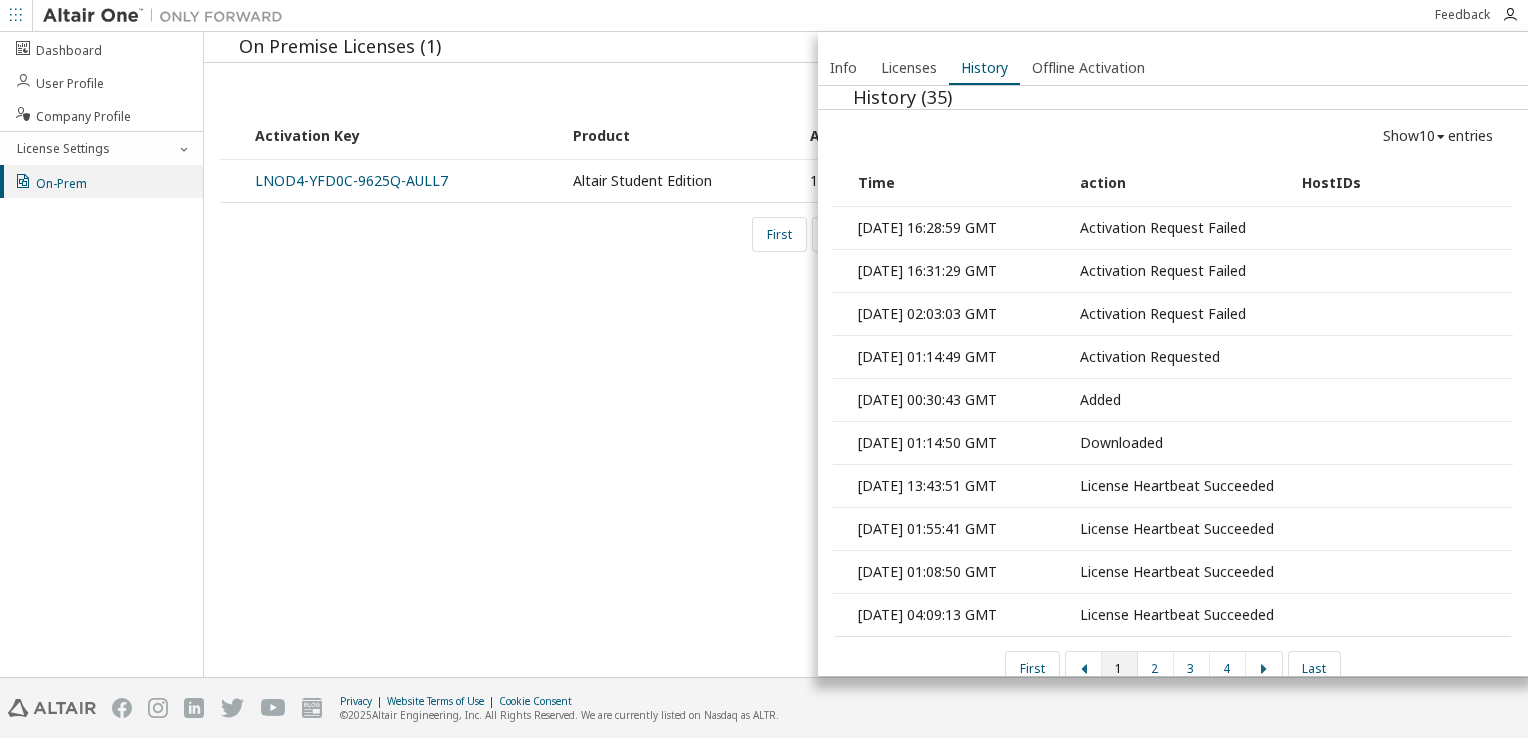 scroll, scrollTop: 0, scrollLeft: 0, axis: both 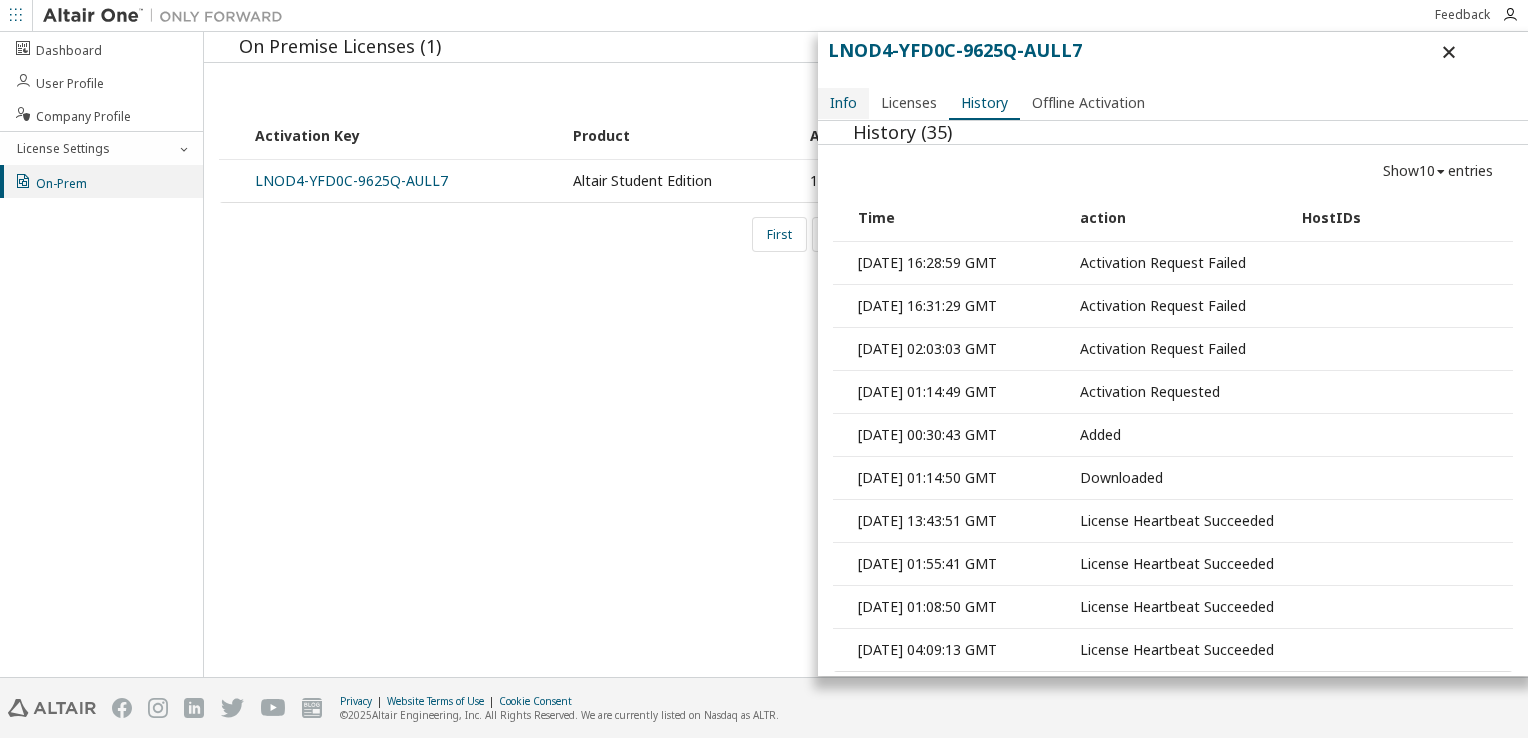 click on "Info" at bounding box center (843, 103) 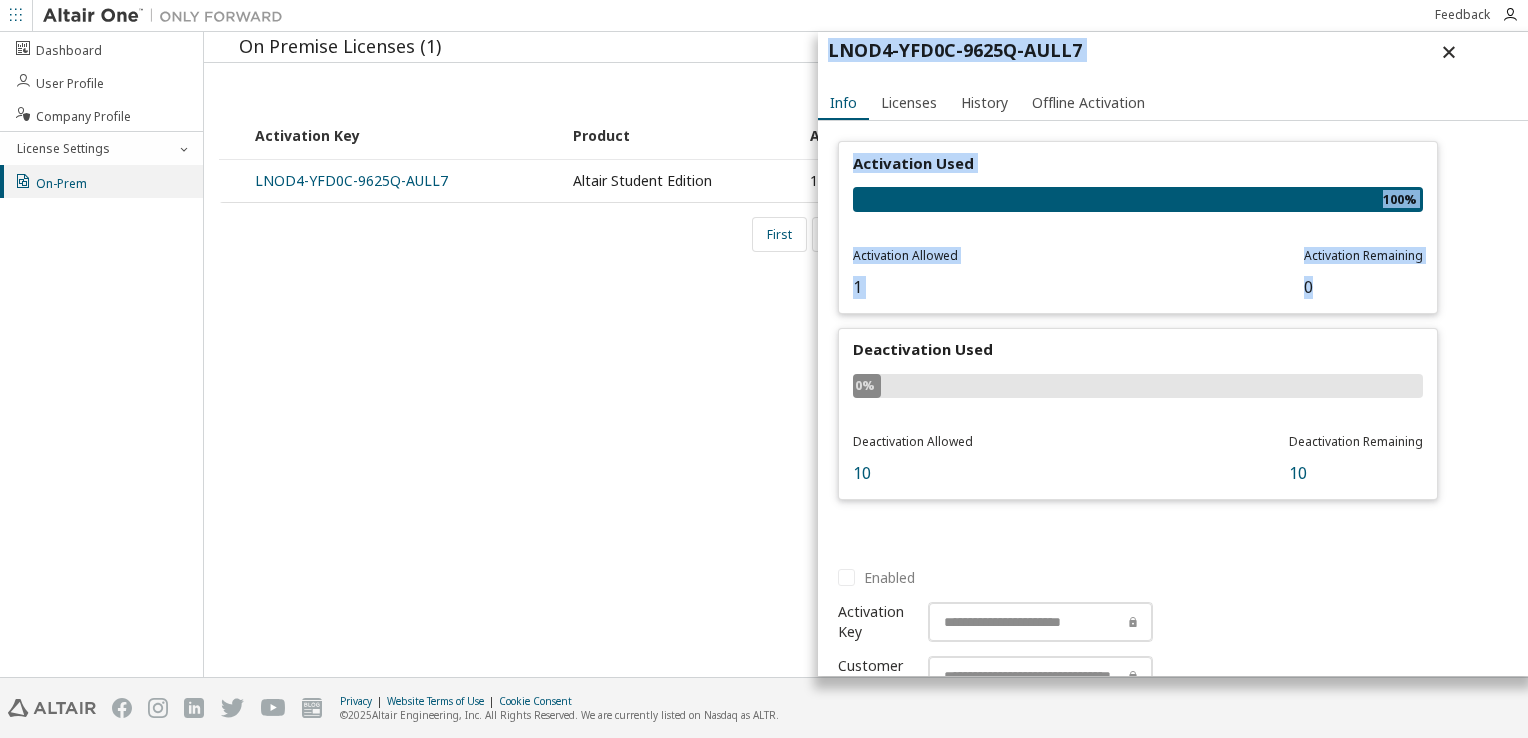 drag, startPoint x: 1527, startPoint y: 266, endPoint x: 1531, endPoint y: 351, distance: 85.09406 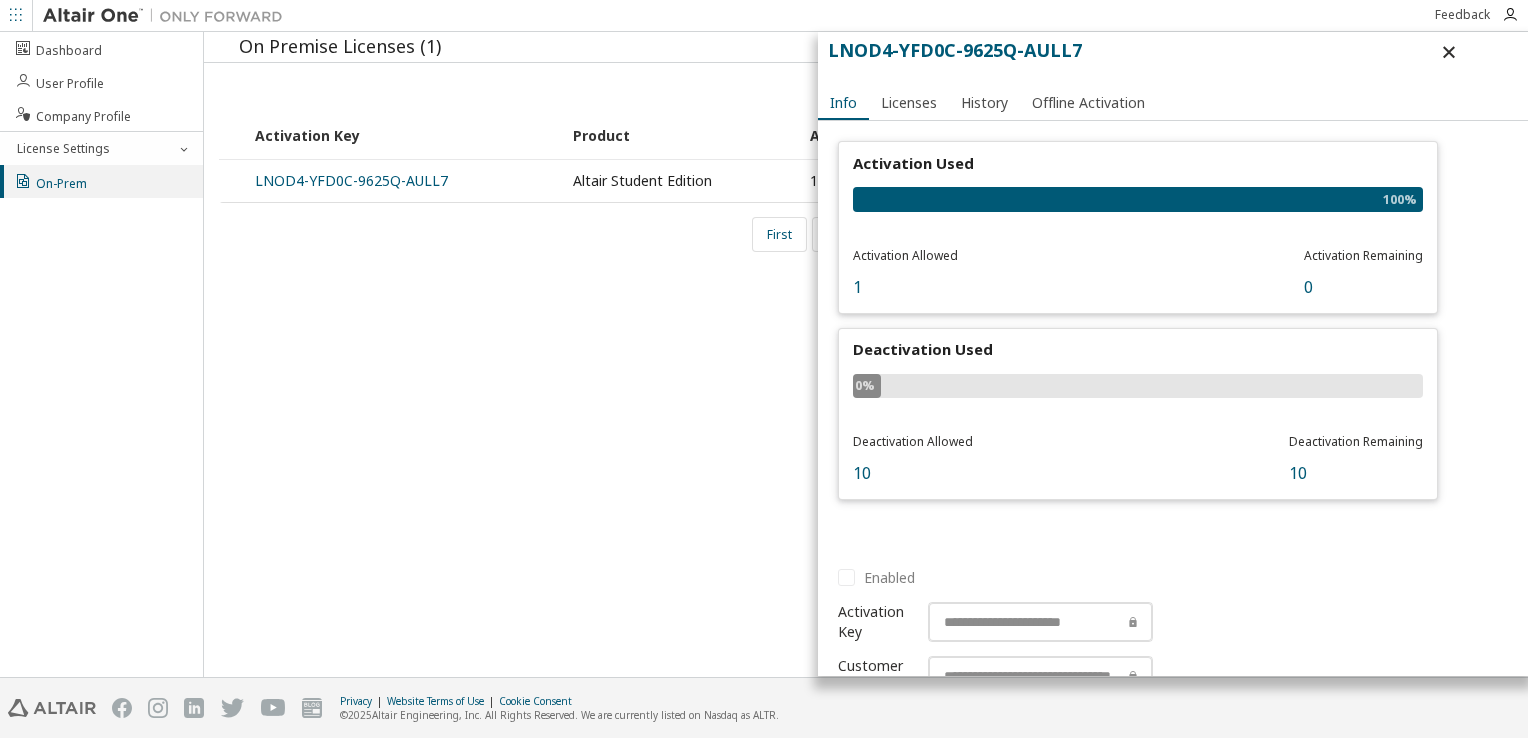 drag, startPoint x: 1531, startPoint y: 351, endPoint x: 1466, endPoint y: 366, distance: 66.70832 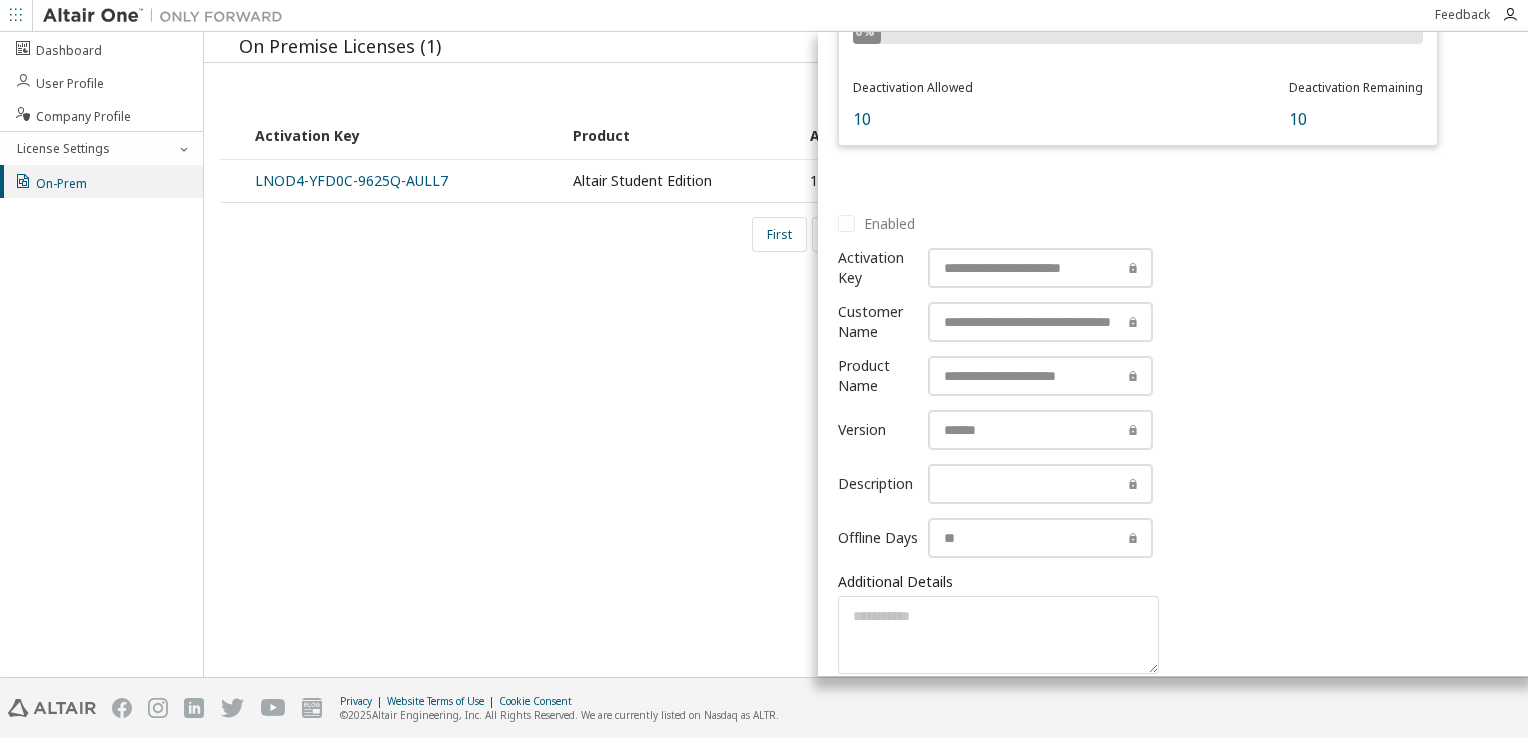 scroll, scrollTop: 345, scrollLeft: 0, axis: vertical 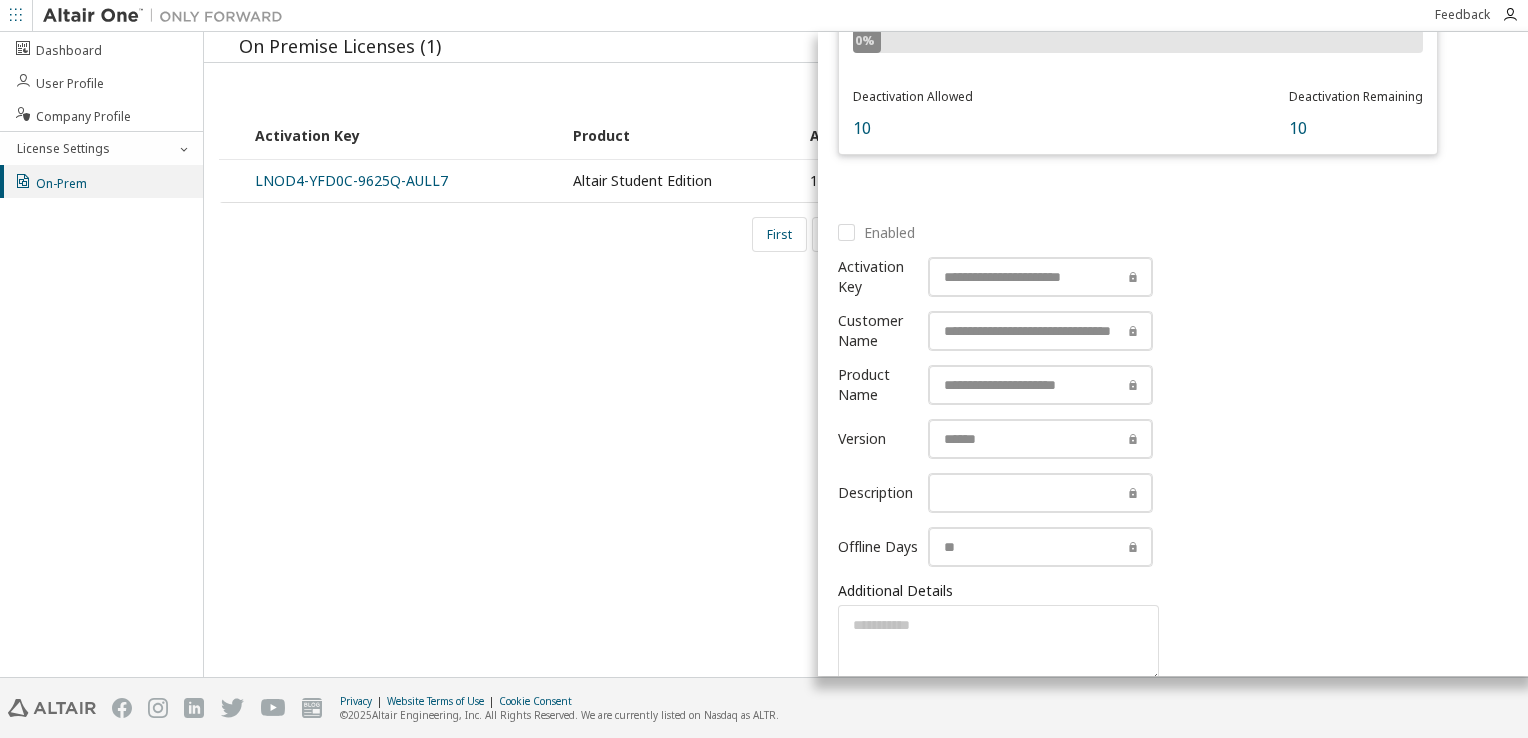 click on "Enabled" at bounding box center (876, 232) 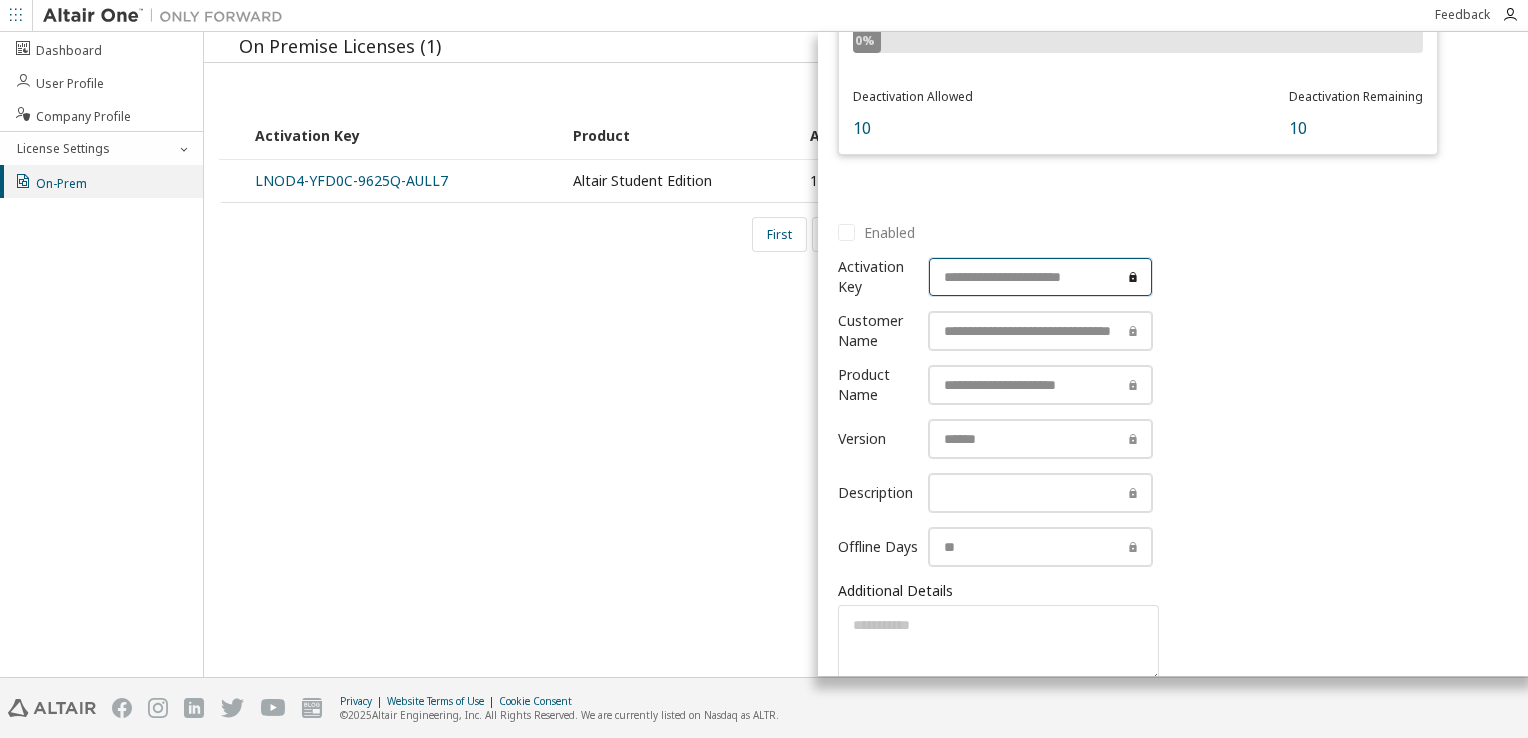 click at bounding box center (1040, 277) 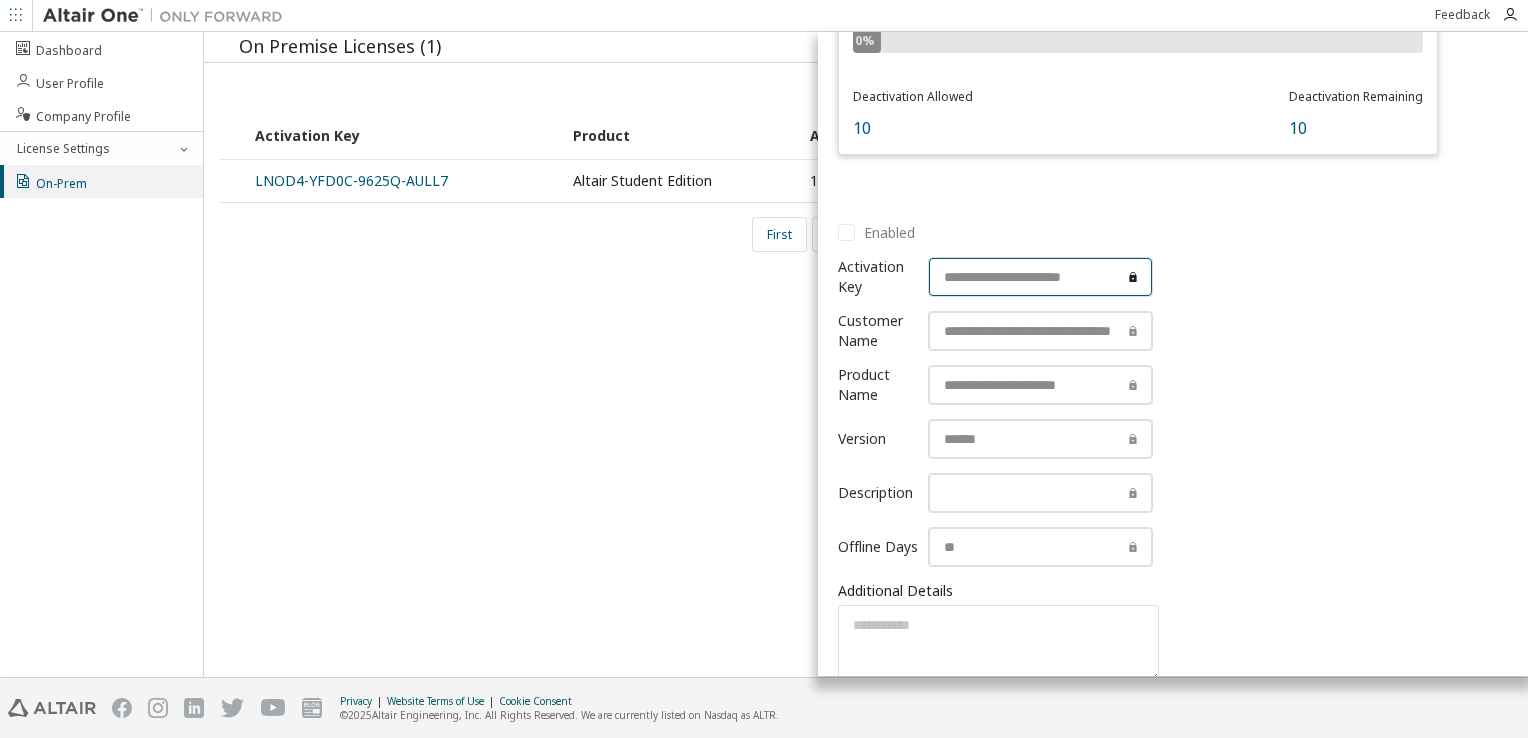 drag, startPoint x: 896, startPoint y: 308, endPoint x: 1062, endPoint y: 307, distance: 166.003 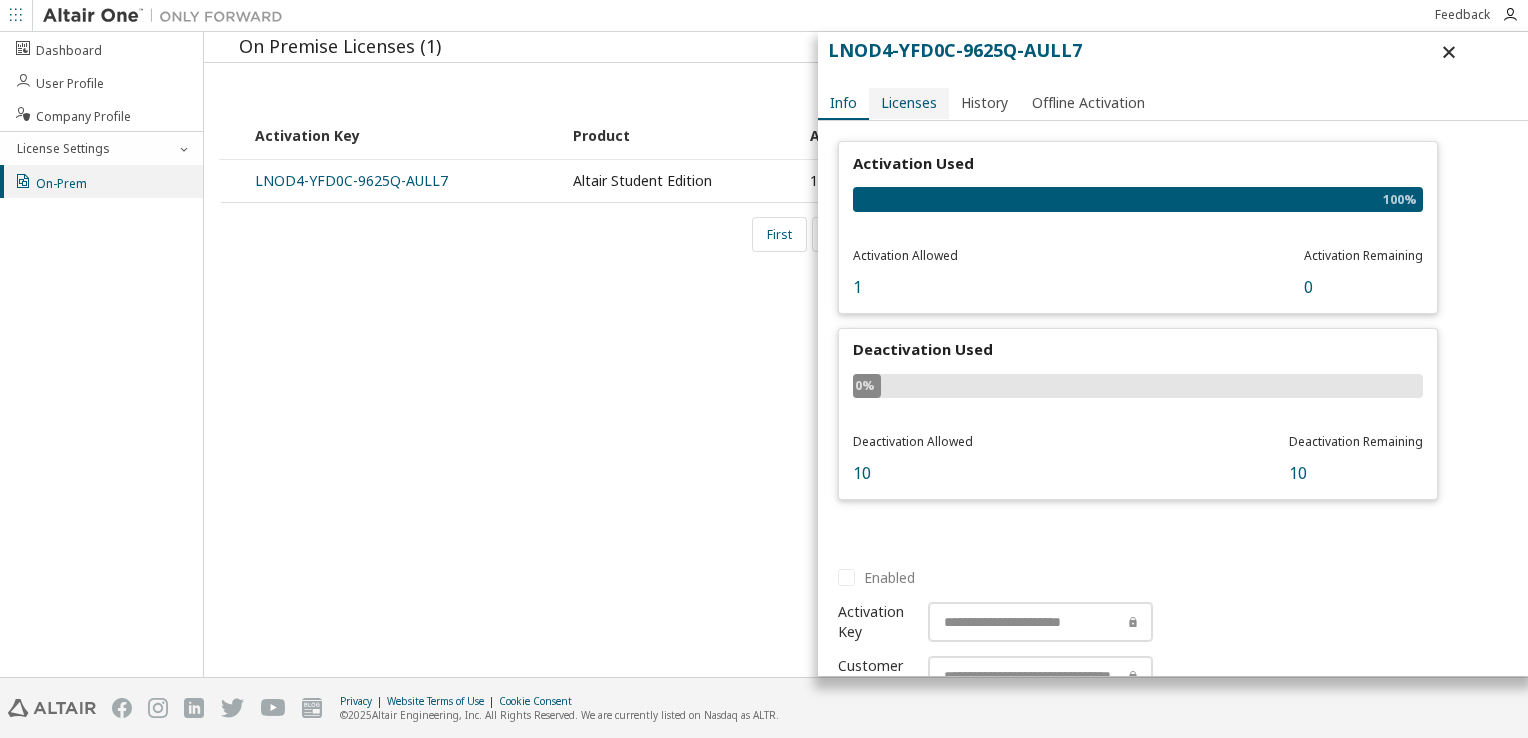 click on "Licenses" at bounding box center (909, 103) 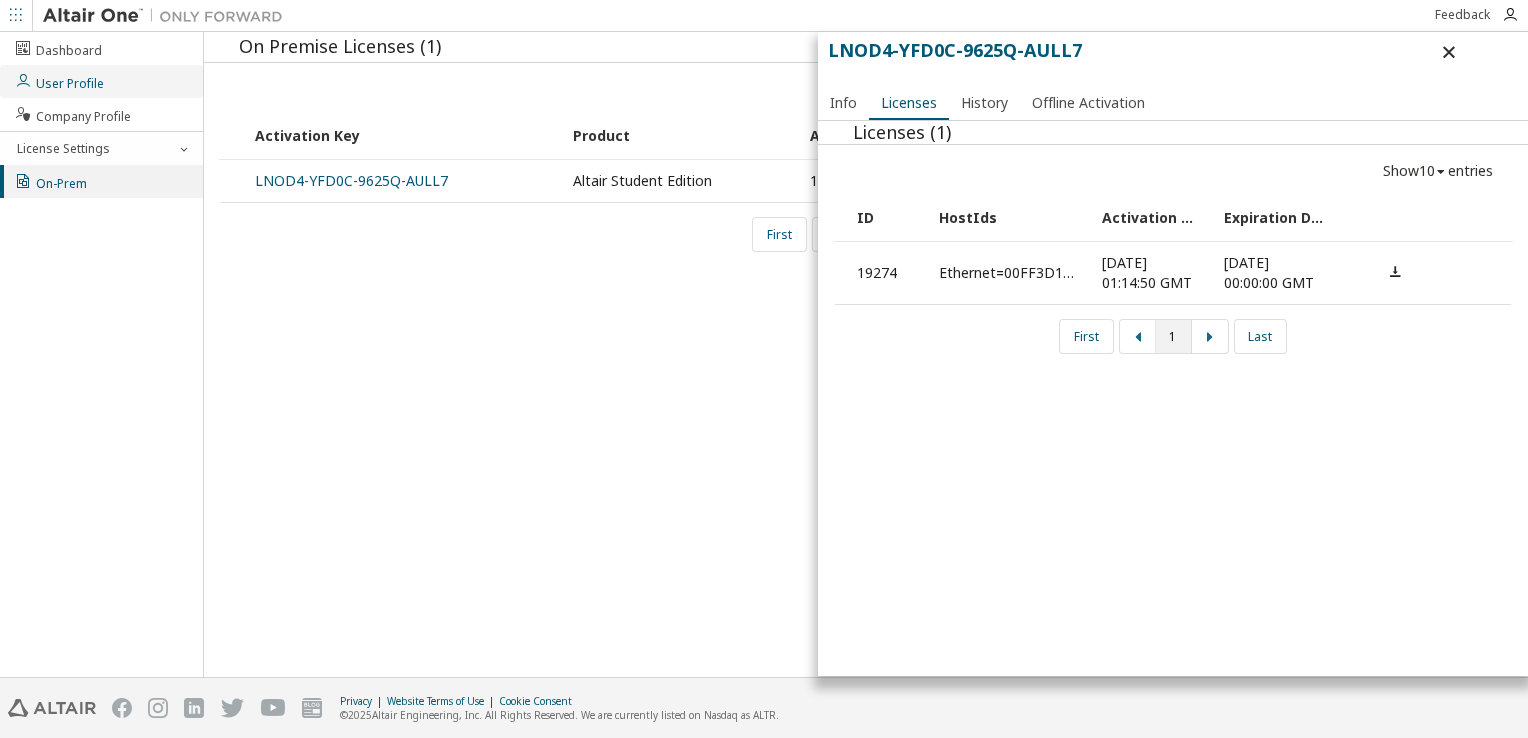 click on "User Profile" at bounding box center [59, 81] 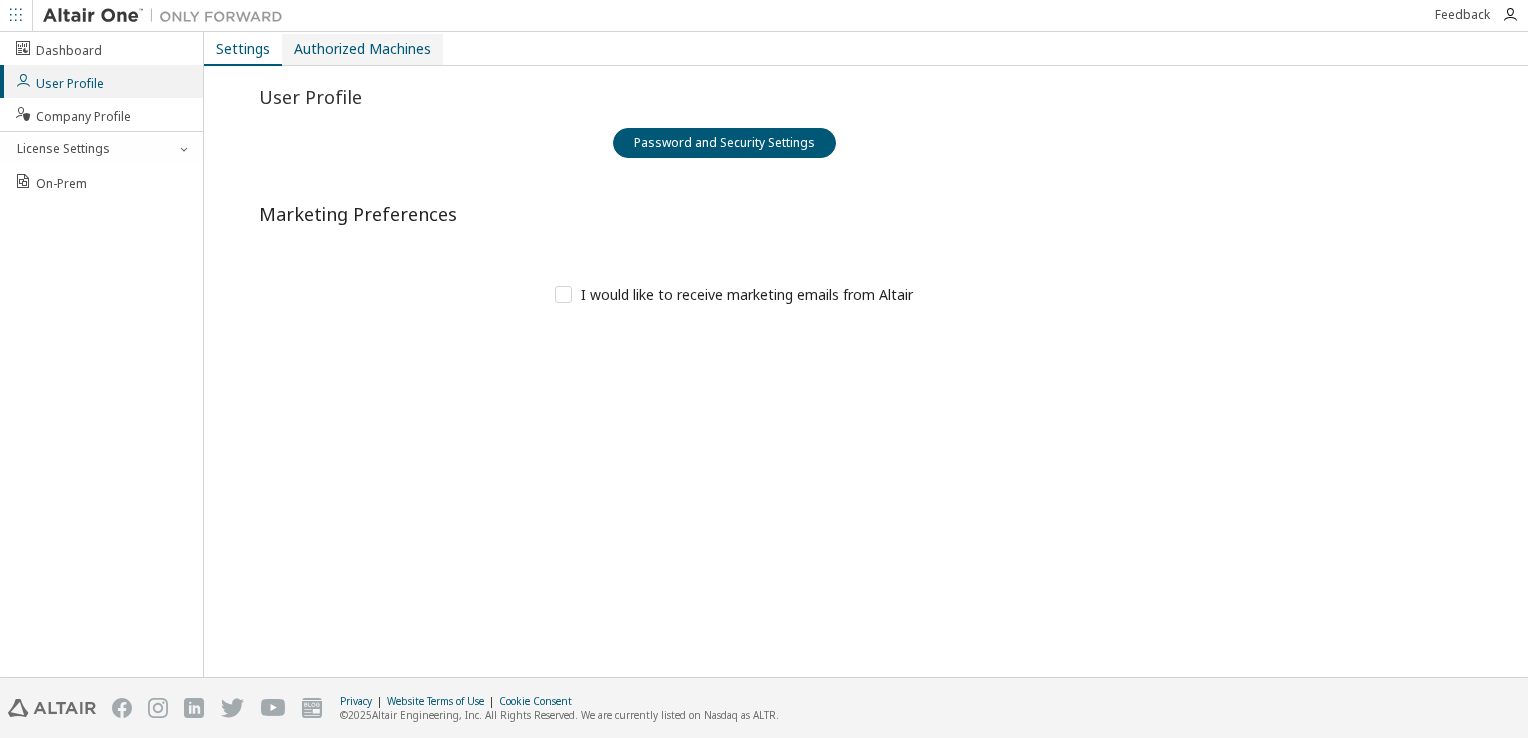 click on "Authorized Machines" at bounding box center (362, 49) 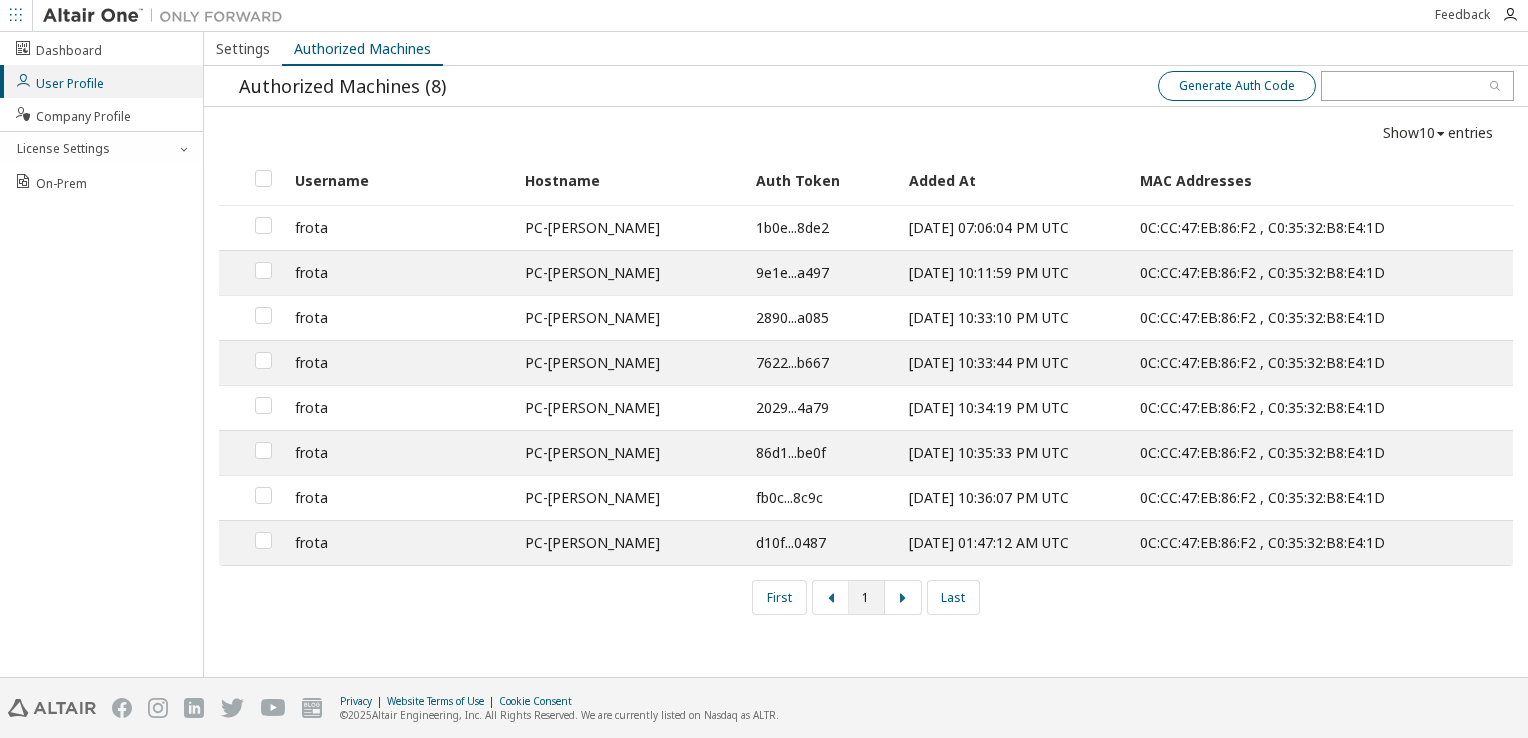 click on "Generate Auth Code" at bounding box center [1237, 86] 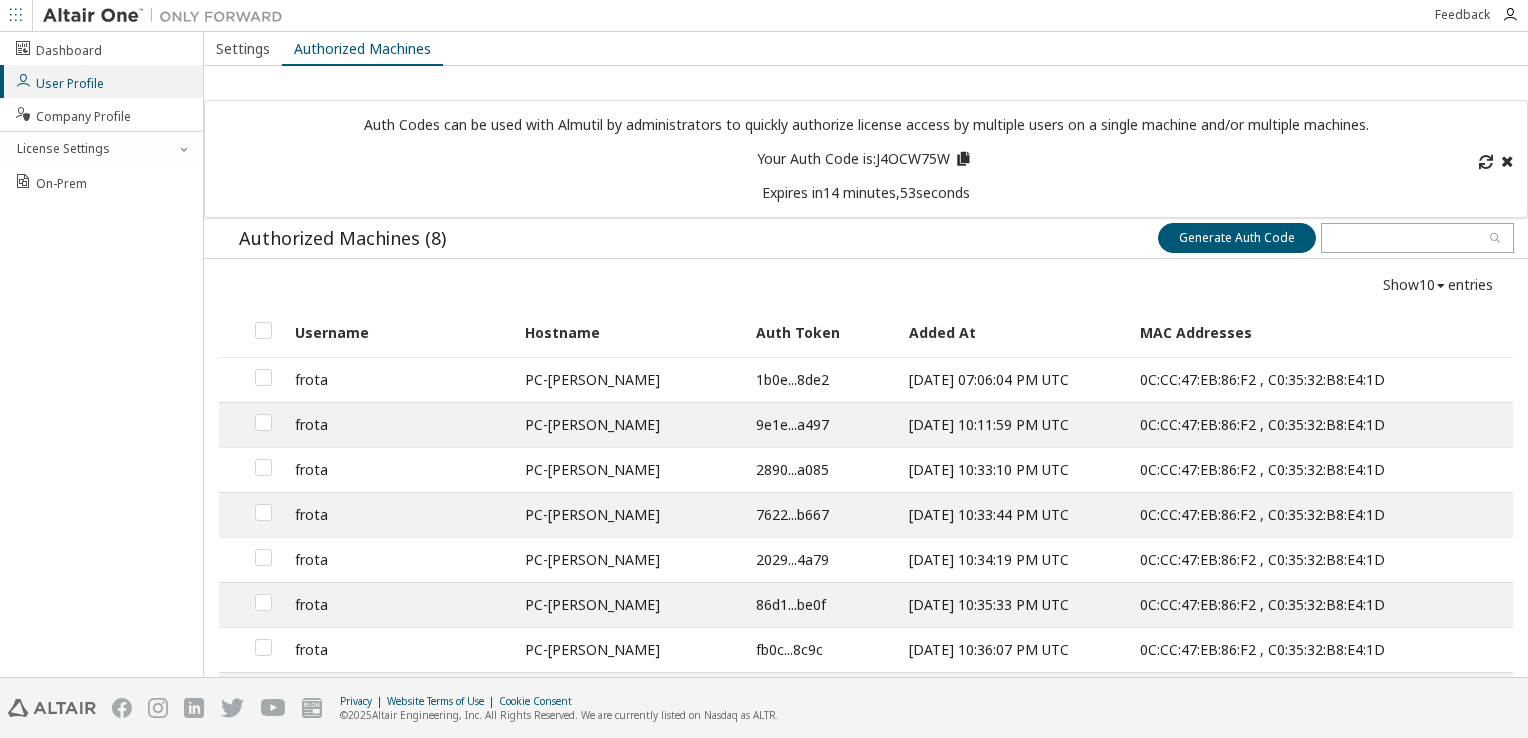 click at bounding box center (962, 156) 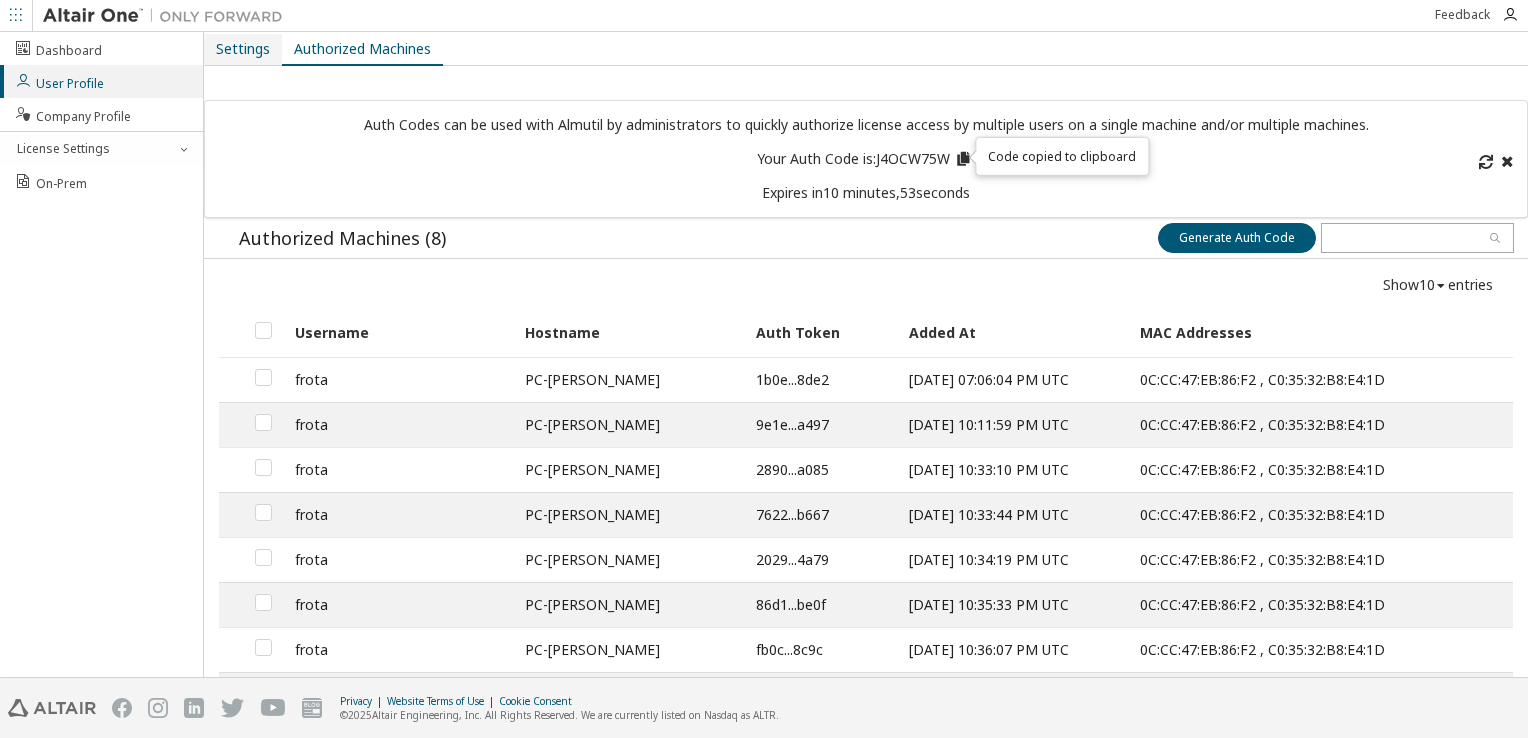 click on "Settings" at bounding box center (243, 49) 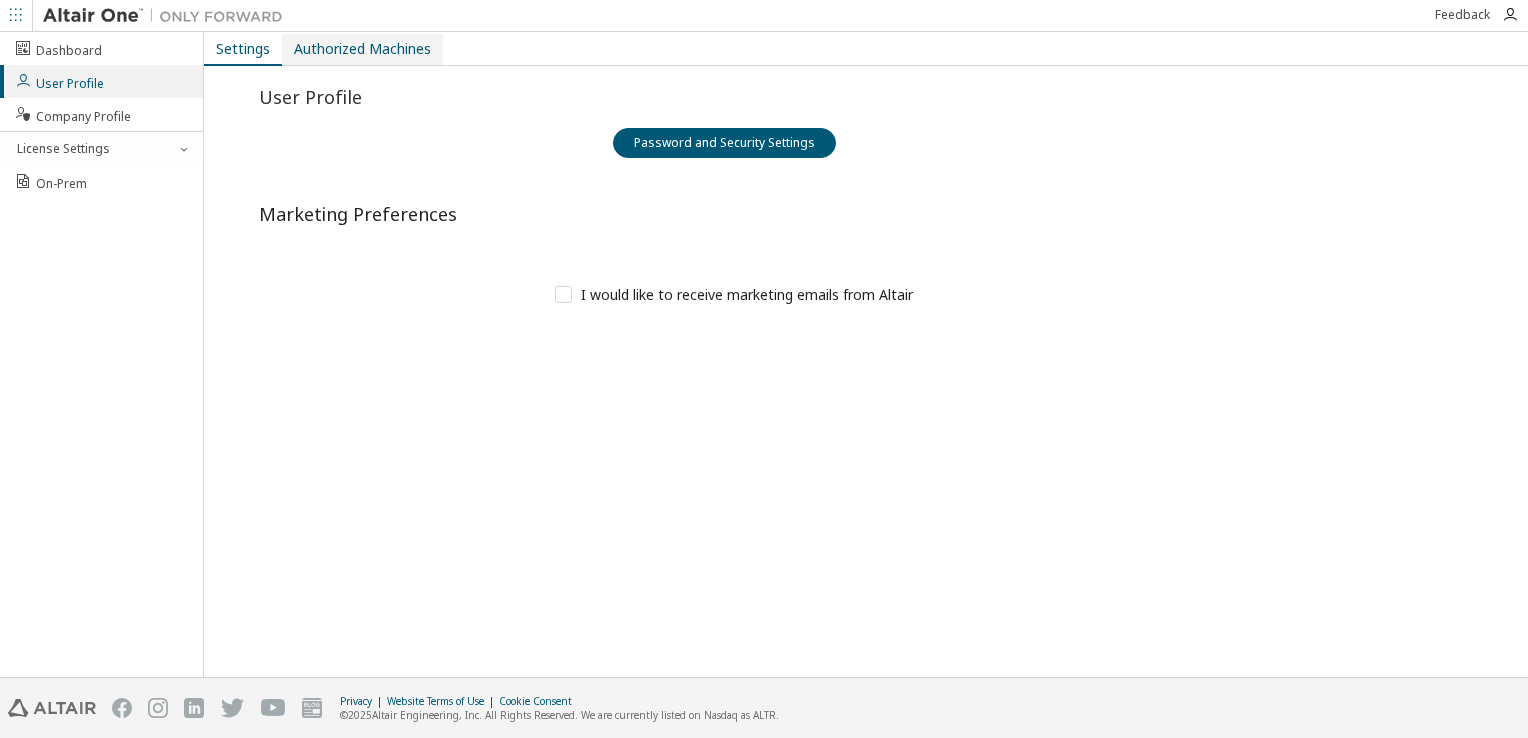 click on "Authorized Machines" at bounding box center [362, 49] 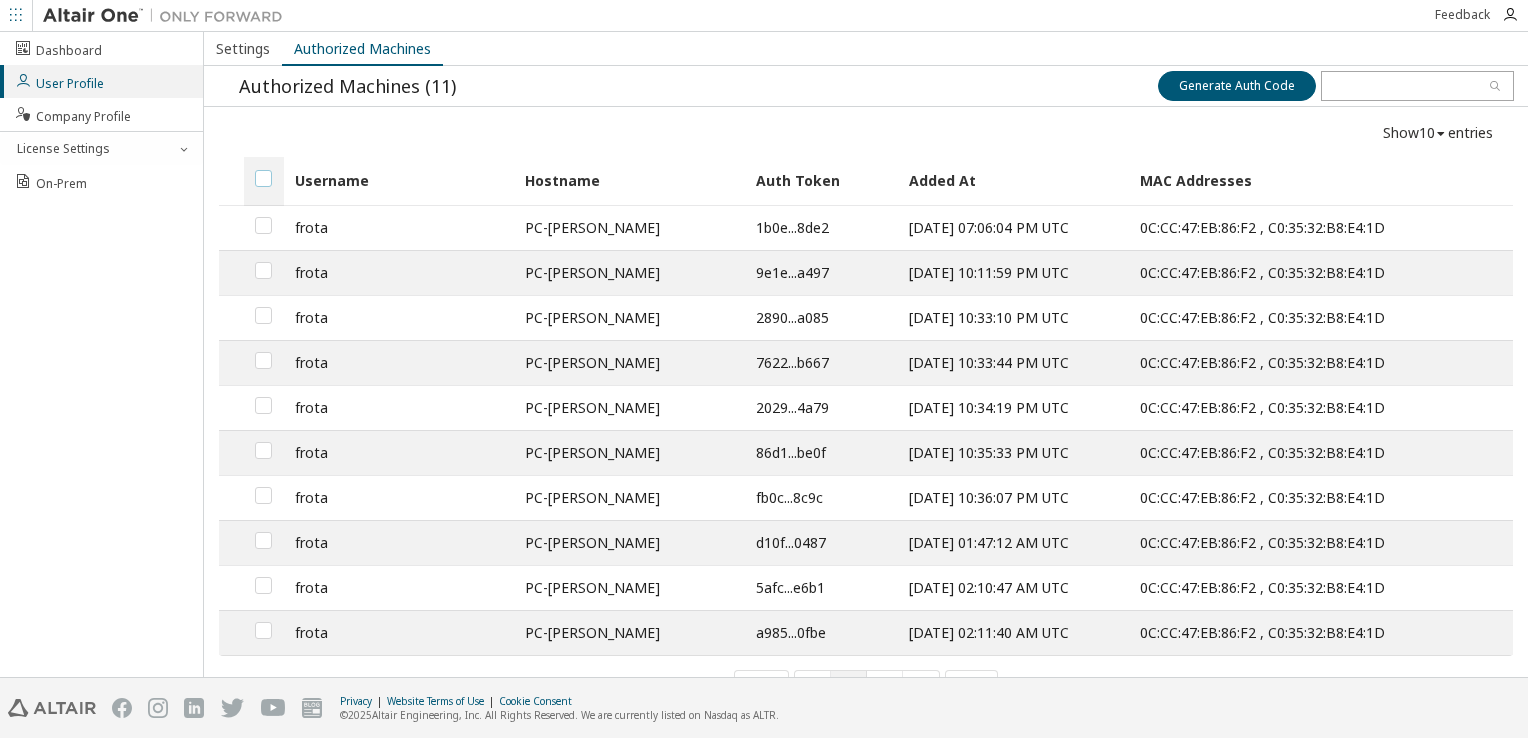 click at bounding box center [263, 170] 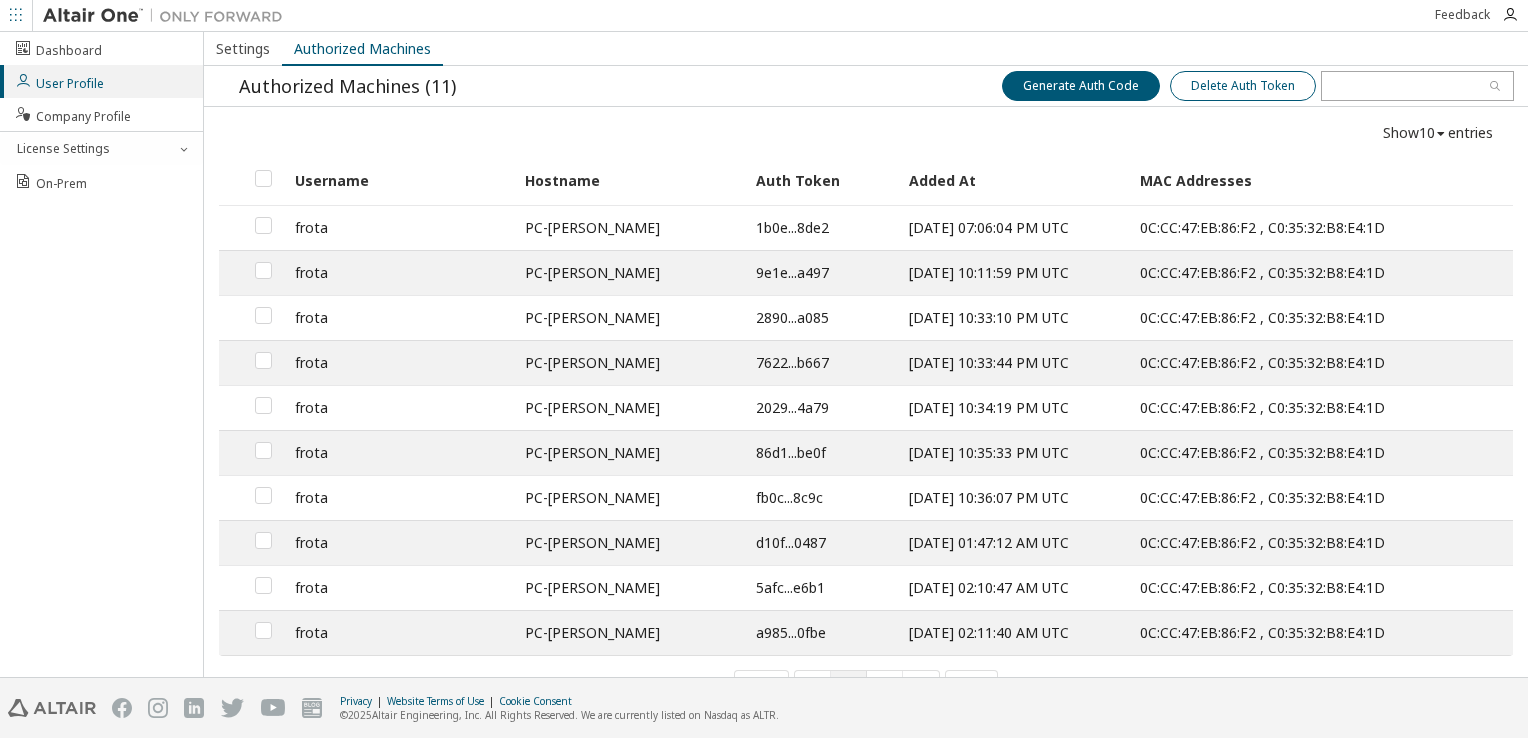 click on "Delete Auth Token" at bounding box center (1243, 86) 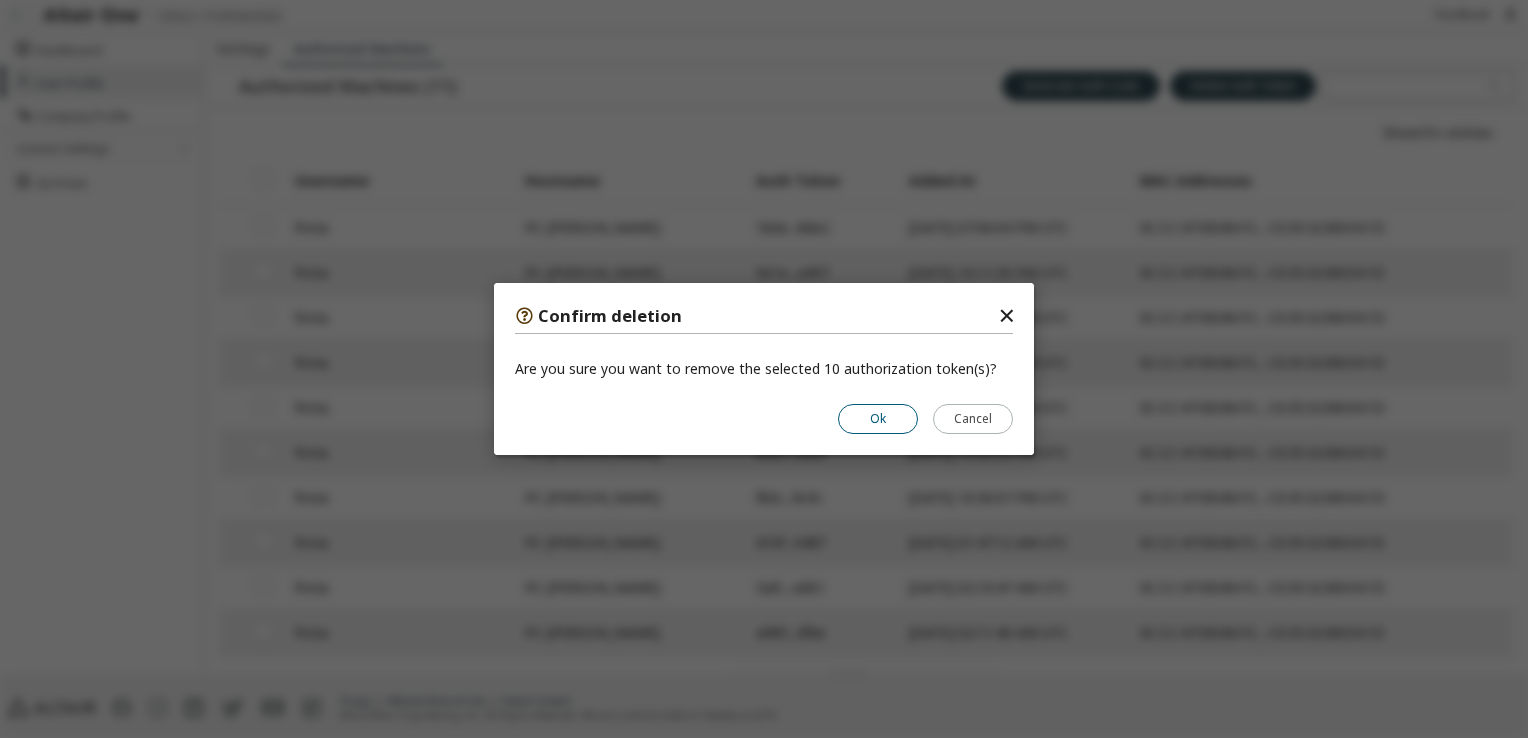 click on "Ok" at bounding box center [878, 419] 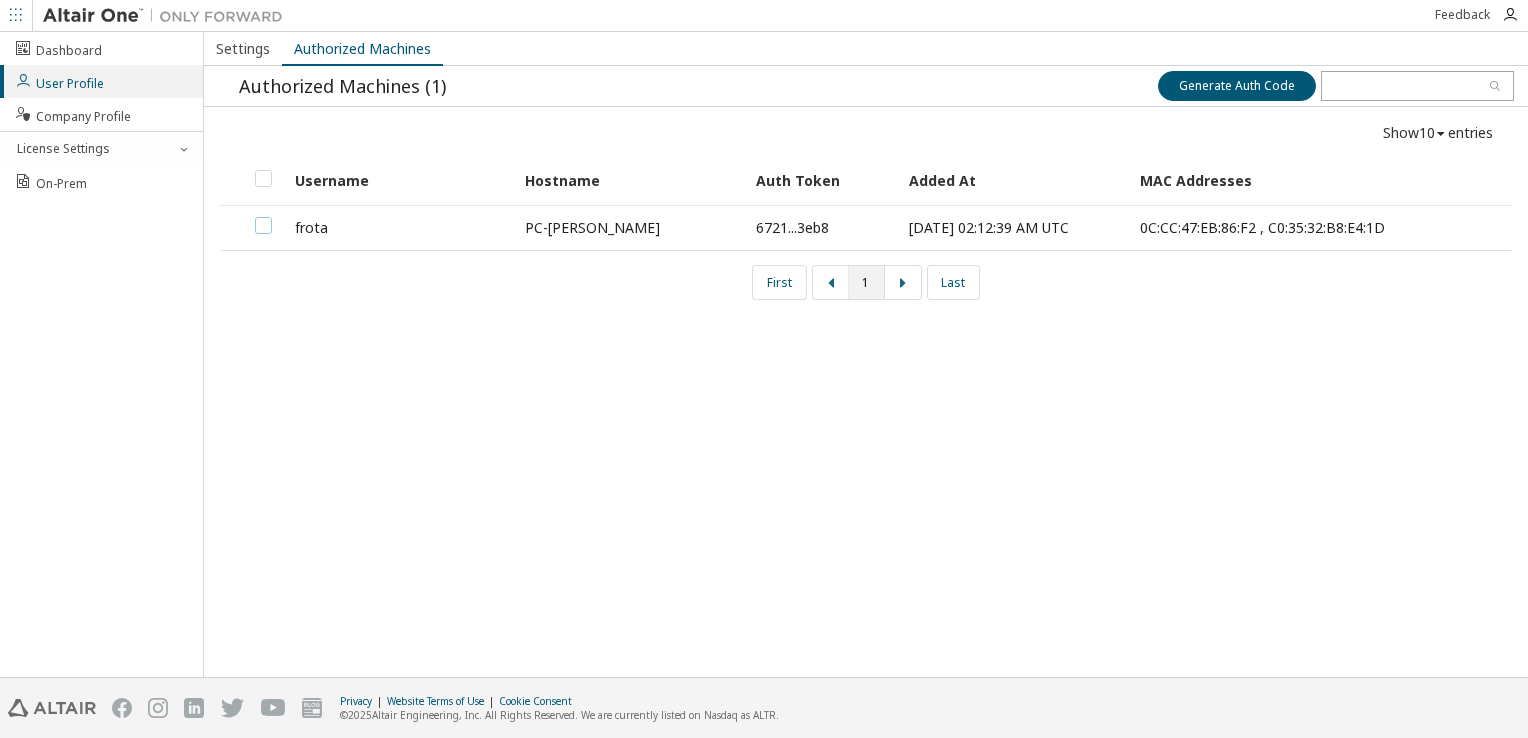 click at bounding box center (263, 217) 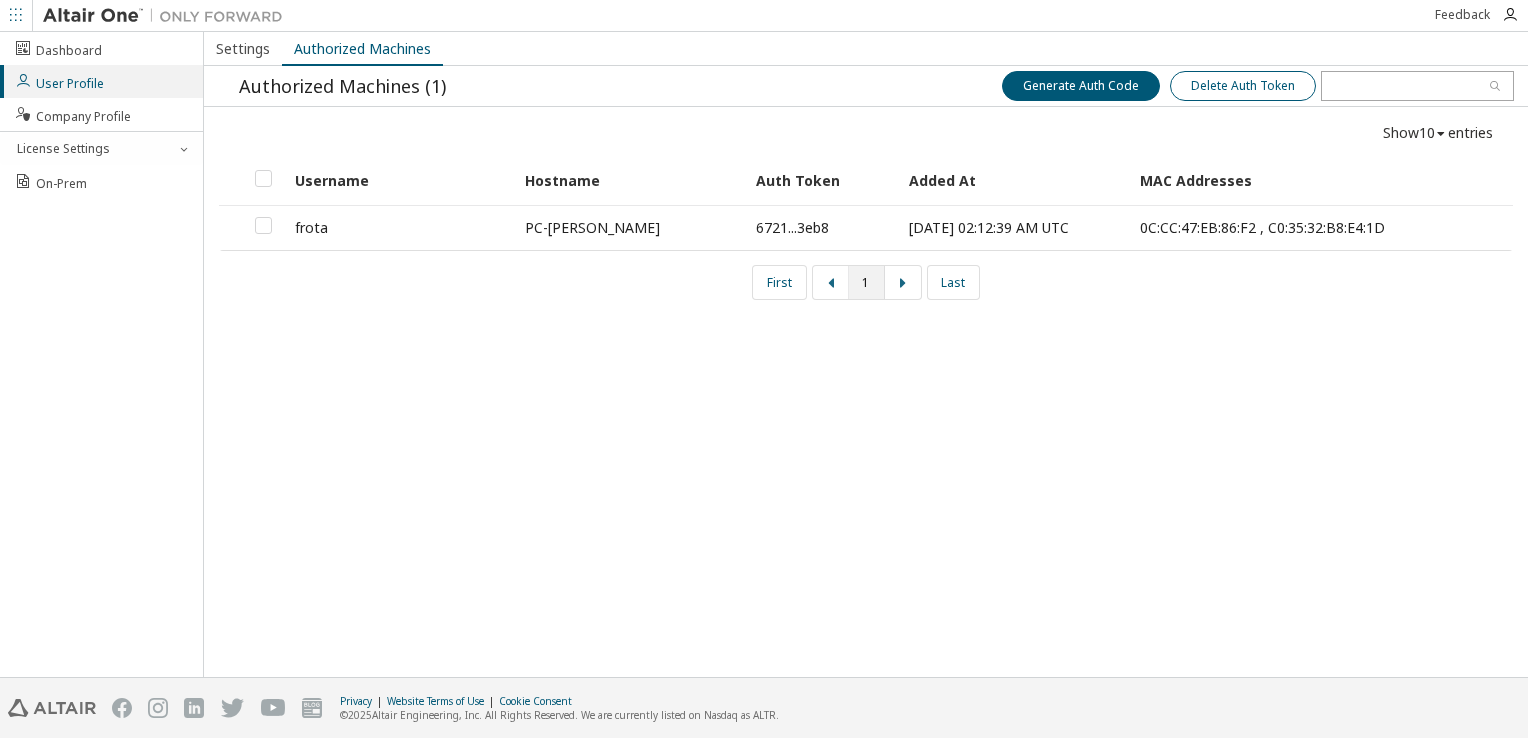 click on "Delete Auth Token" at bounding box center [1243, 86] 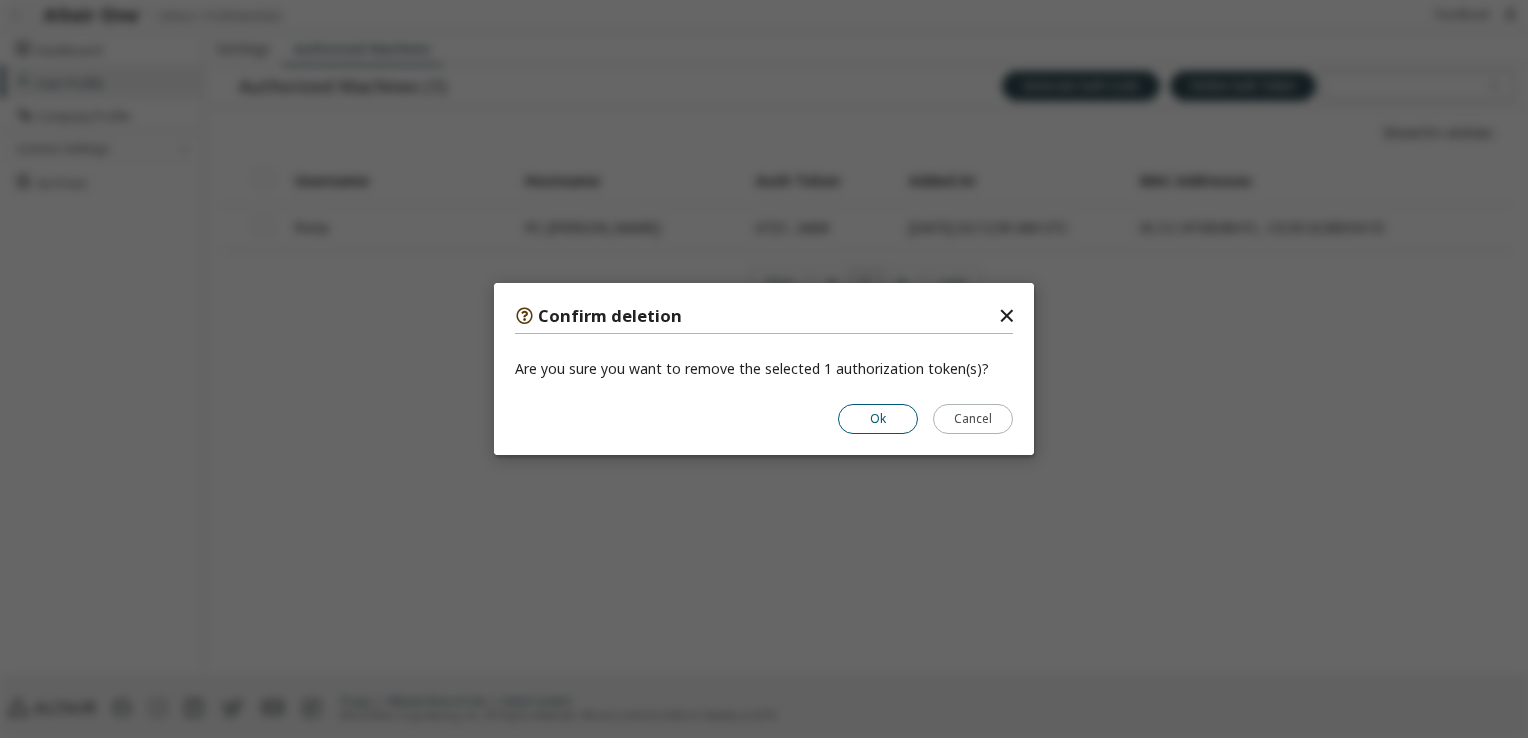 click on "Ok" at bounding box center [878, 419] 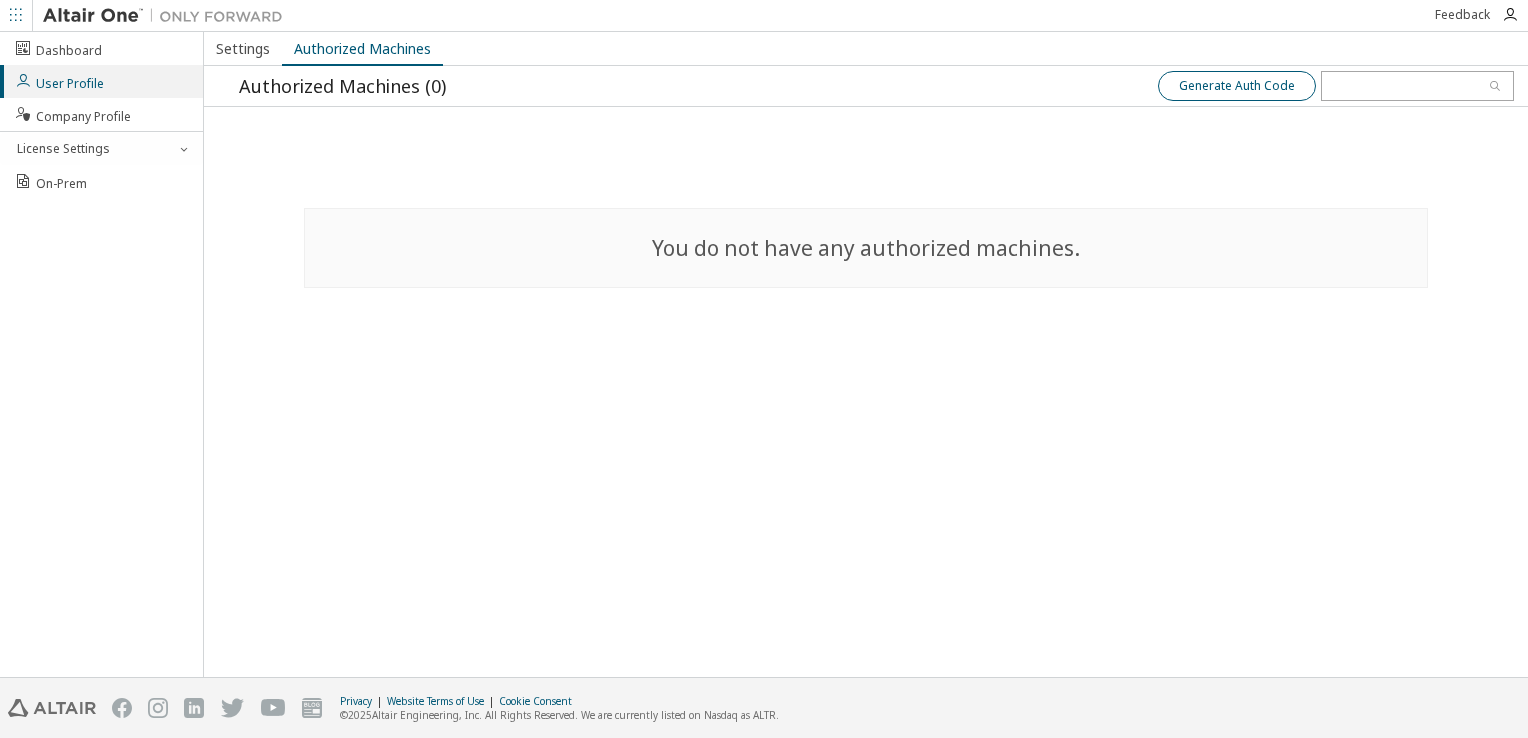 click on "Generate Auth Code" at bounding box center [1237, 86] 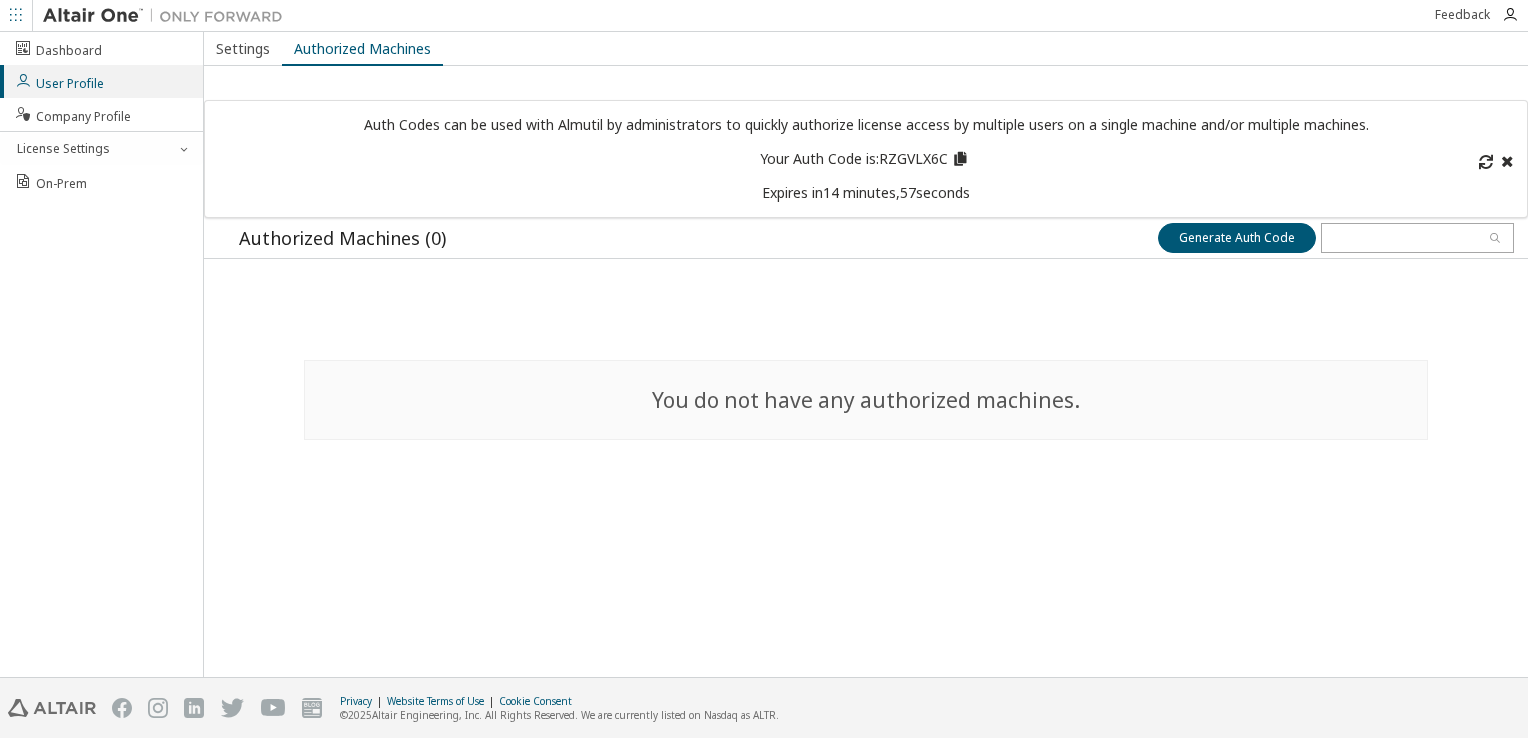 click at bounding box center (960, 156) 